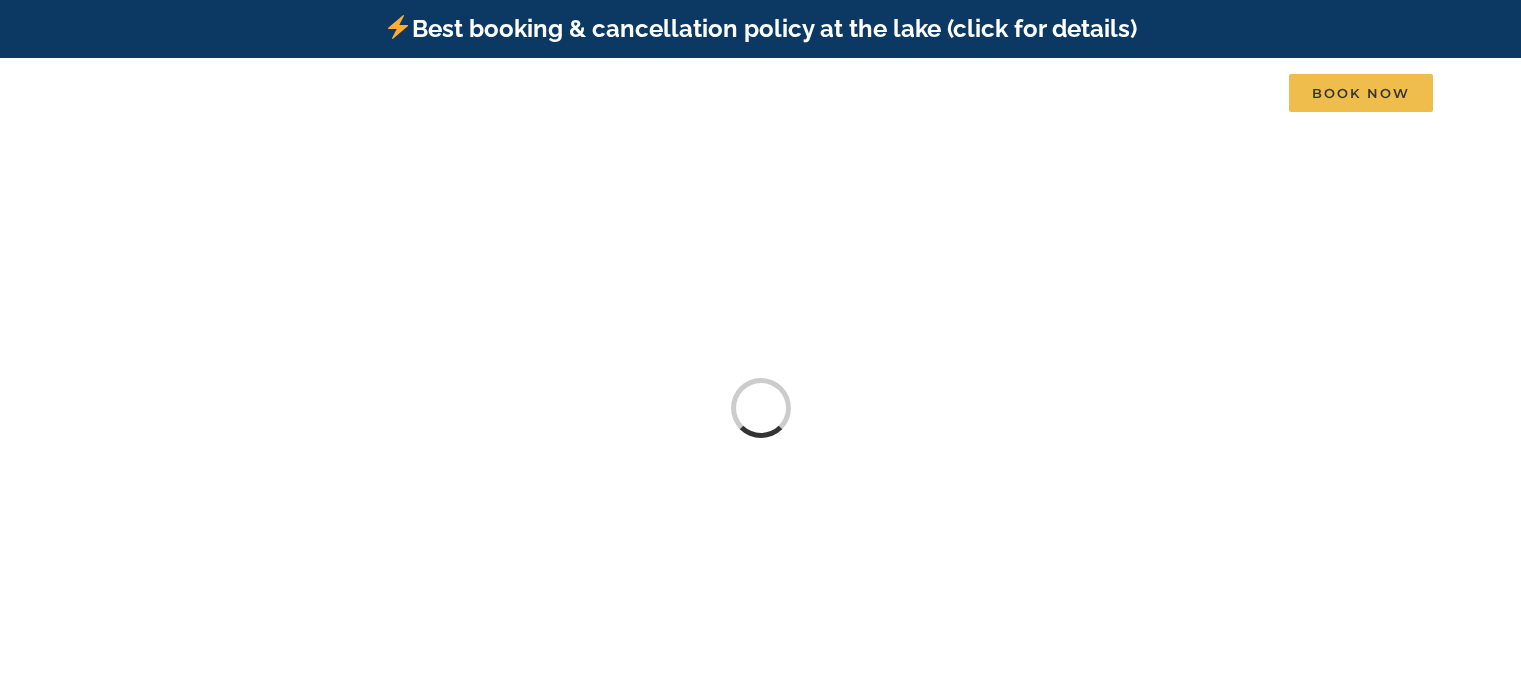 scroll, scrollTop: 0, scrollLeft: 0, axis: both 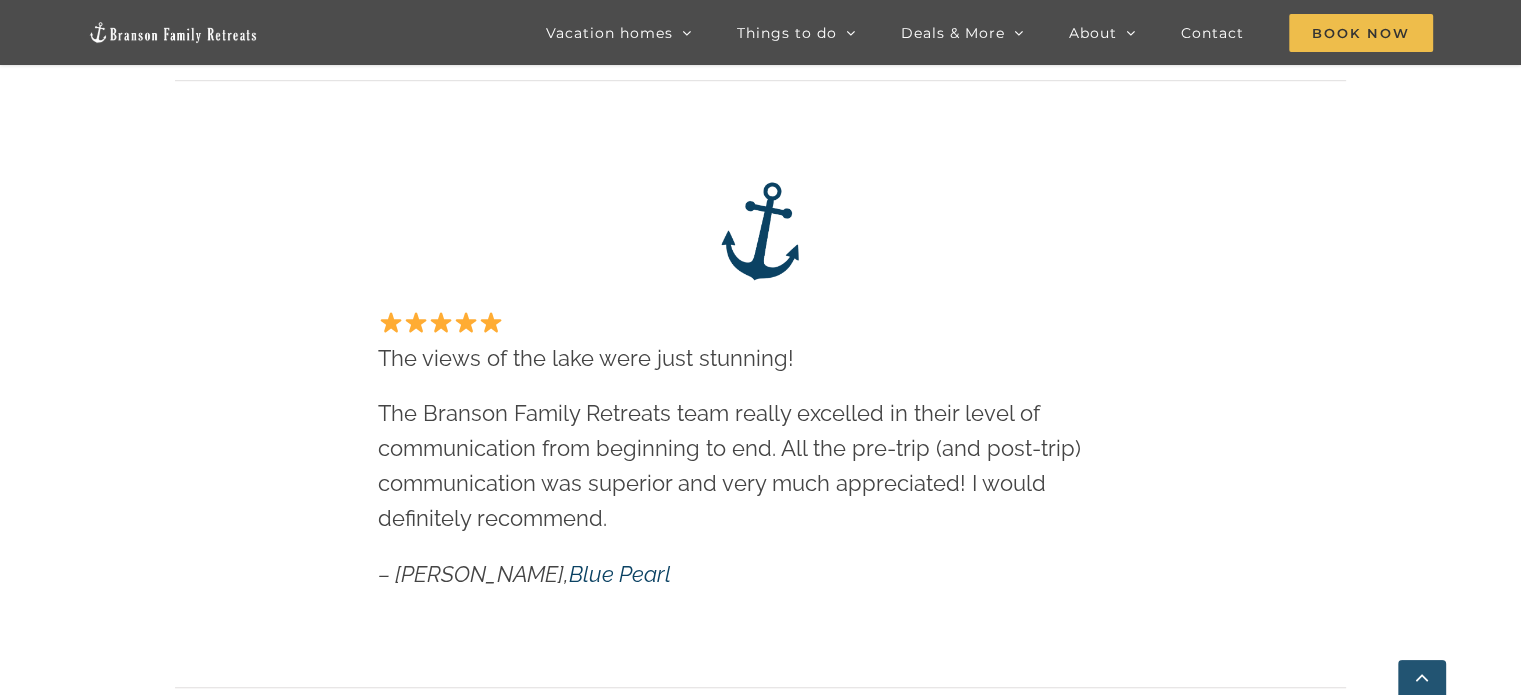 click on "Go to Top" at bounding box center (1422, 677) 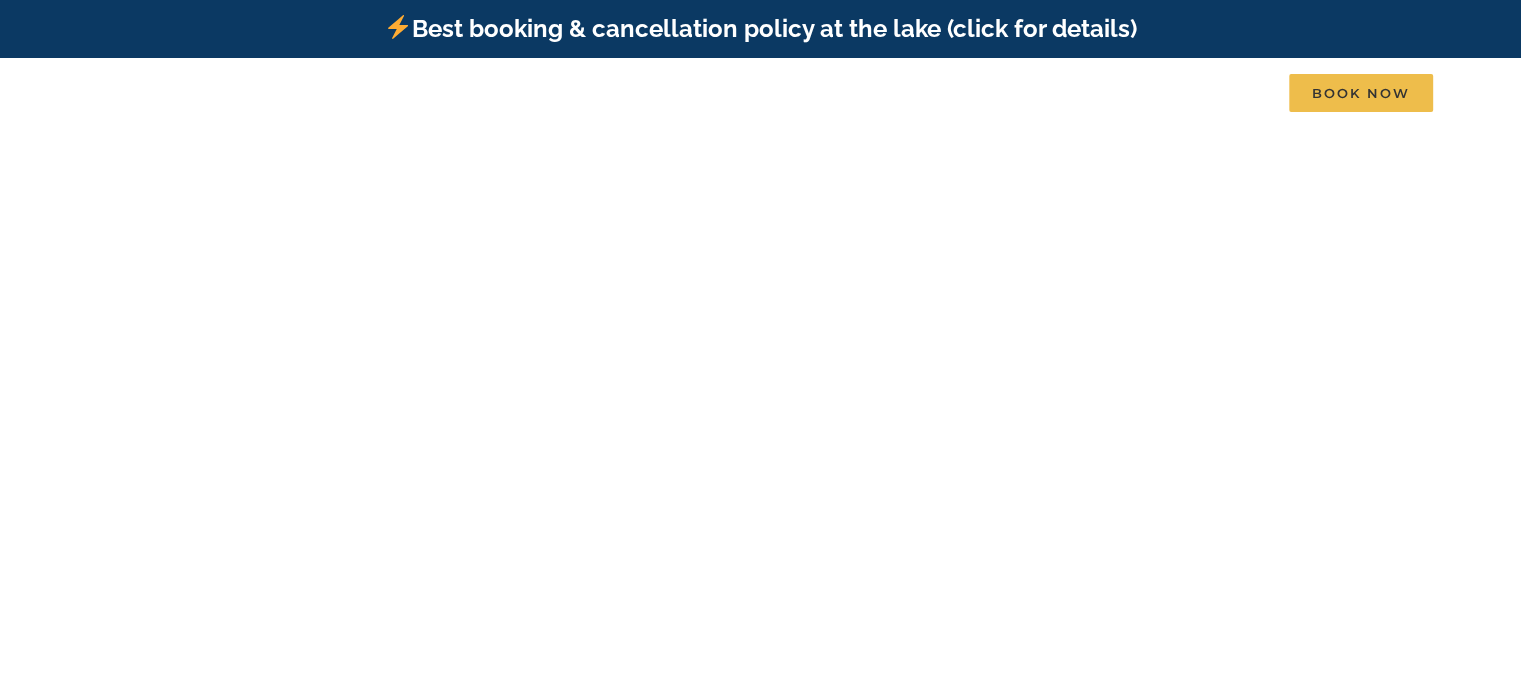 scroll, scrollTop: 0, scrollLeft: 0, axis: both 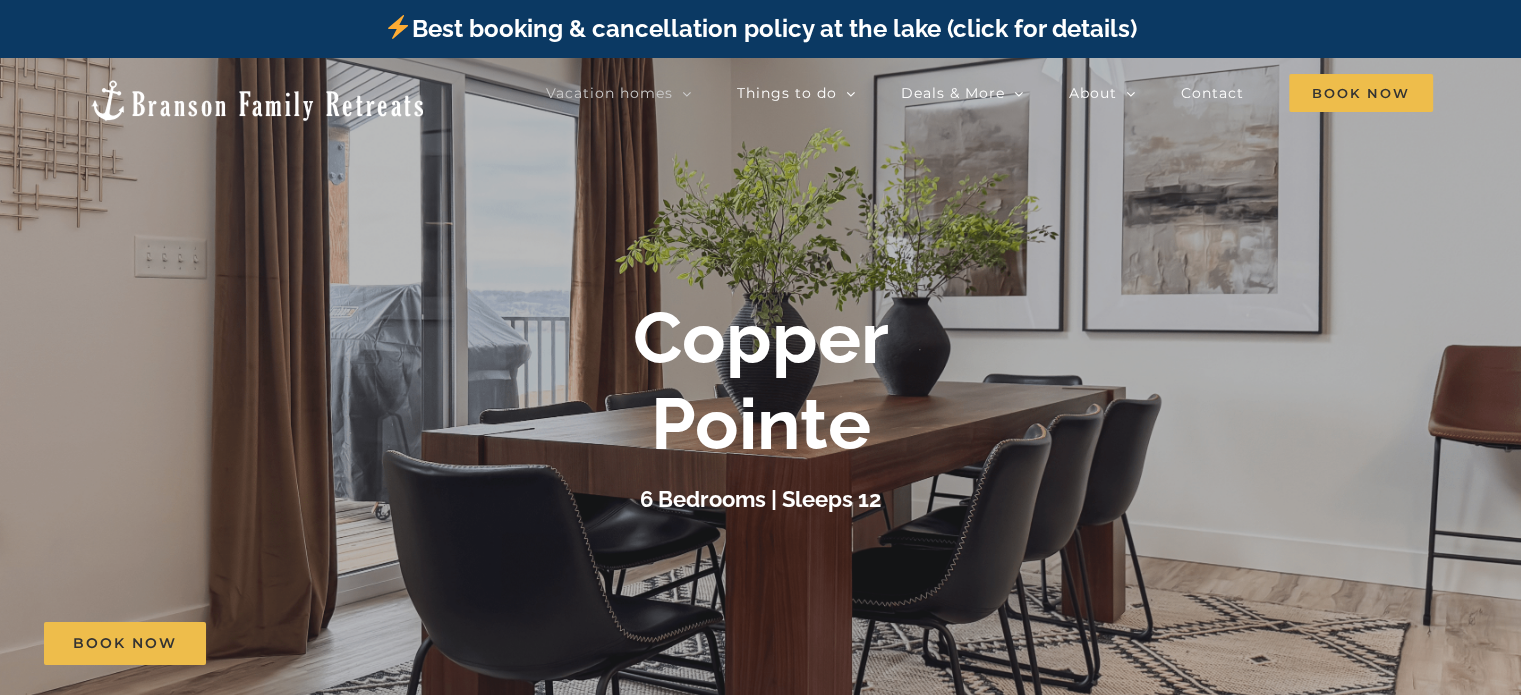 click on "Copper
Pointe" at bounding box center (761, 381) 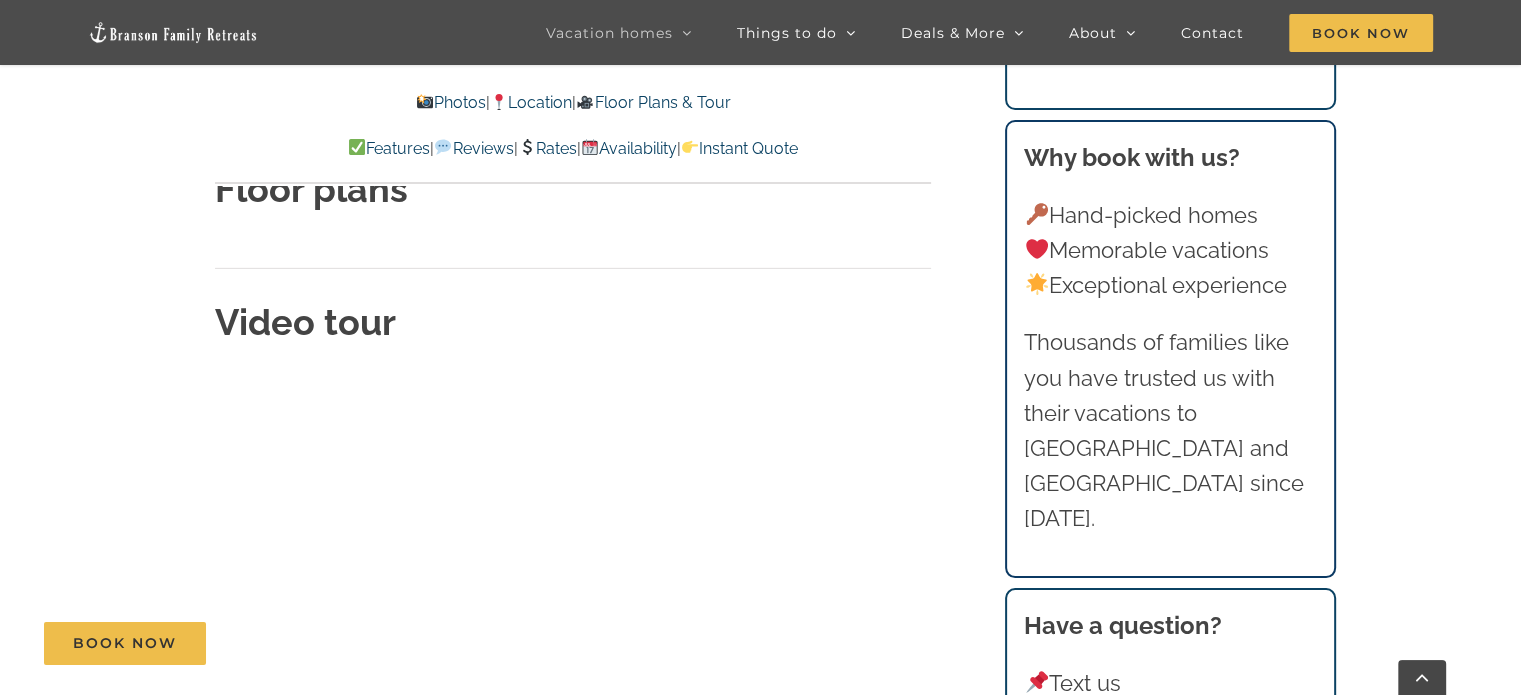 scroll, scrollTop: 6424, scrollLeft: 0, axis: vertical 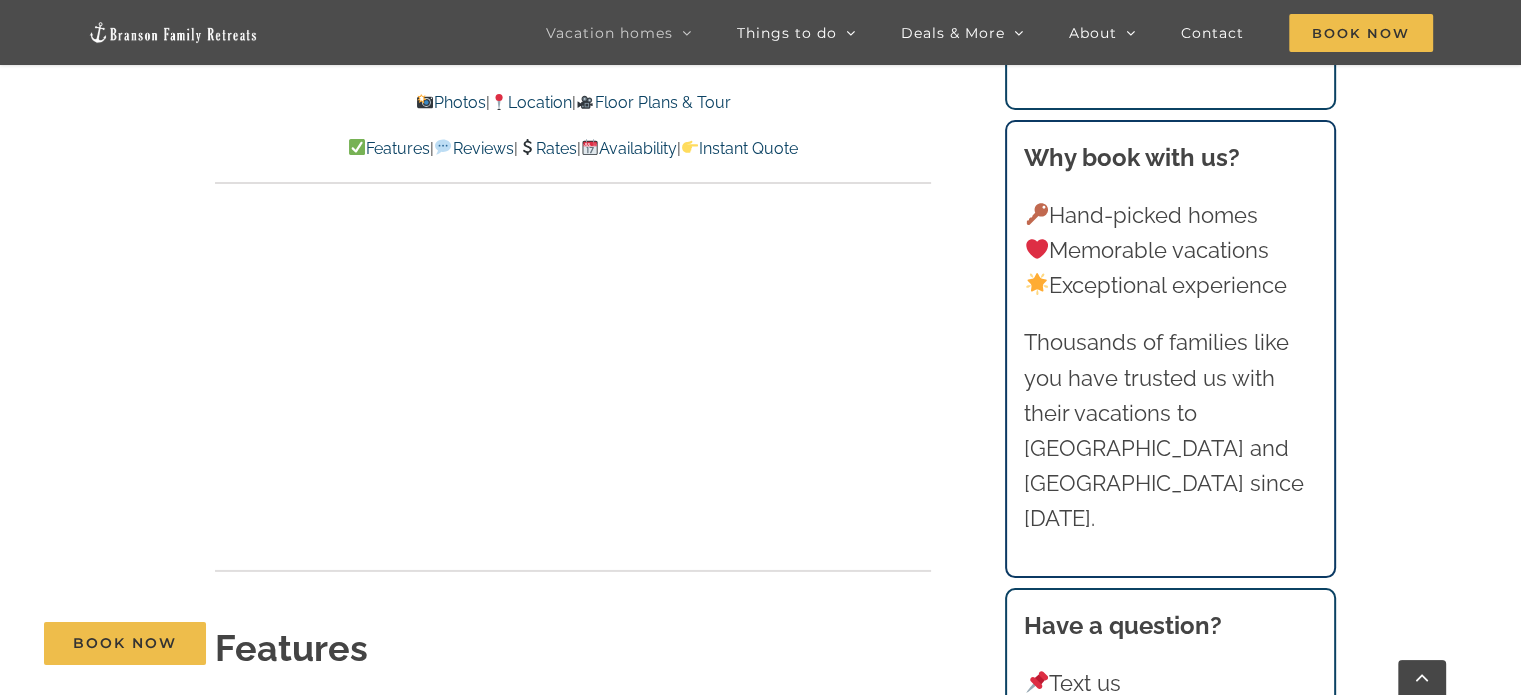 click on "Location" at bounding box center (531, 102) 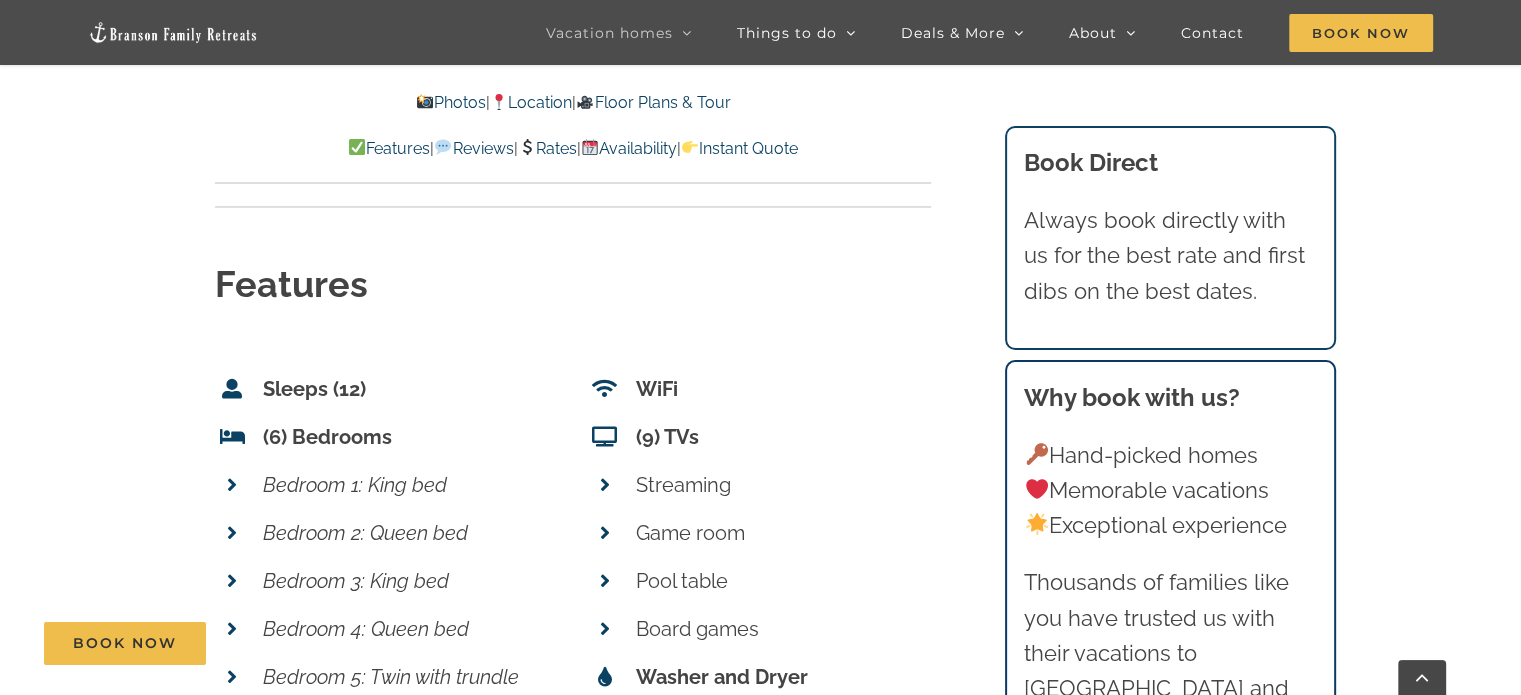 scroll, scrollTop: 6238, scrollLeft: 0, axis: vertical 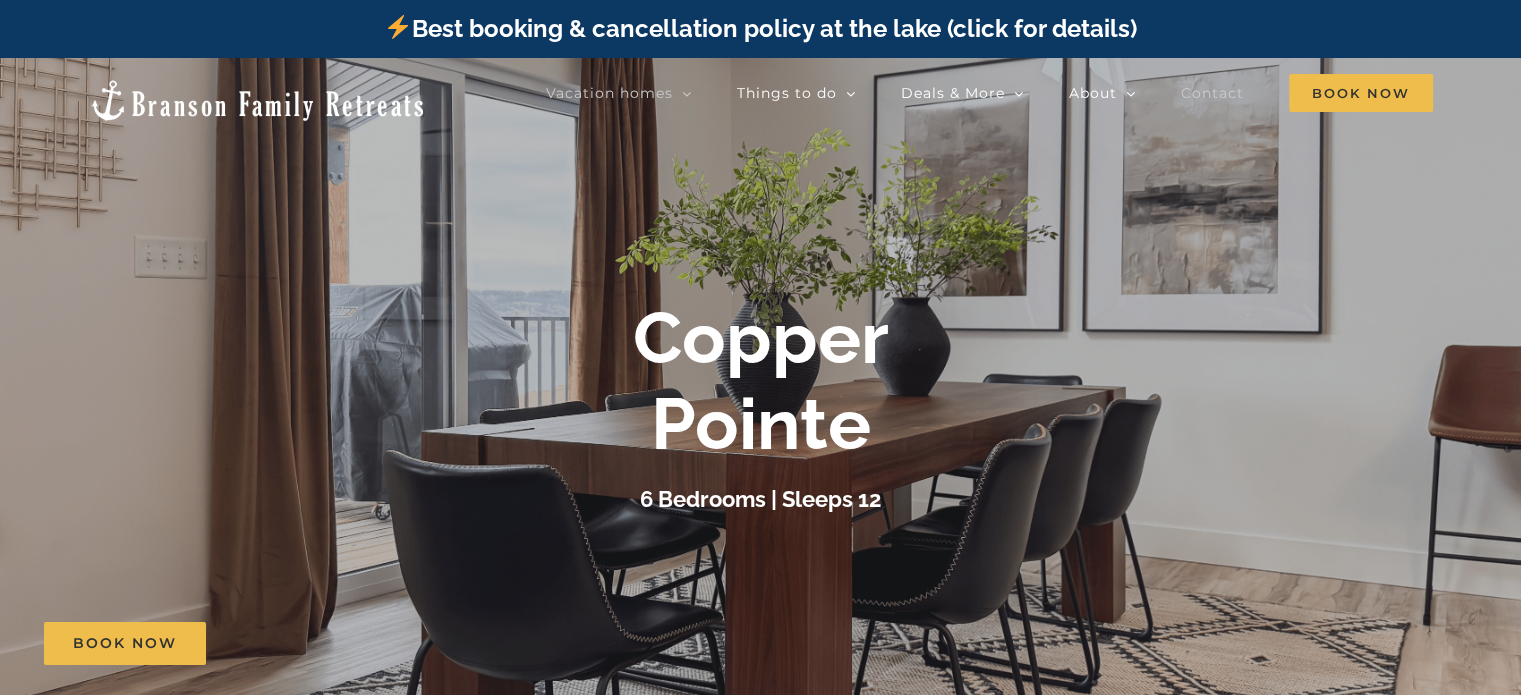 click on "Contact" at bounding box center (1212, 93) 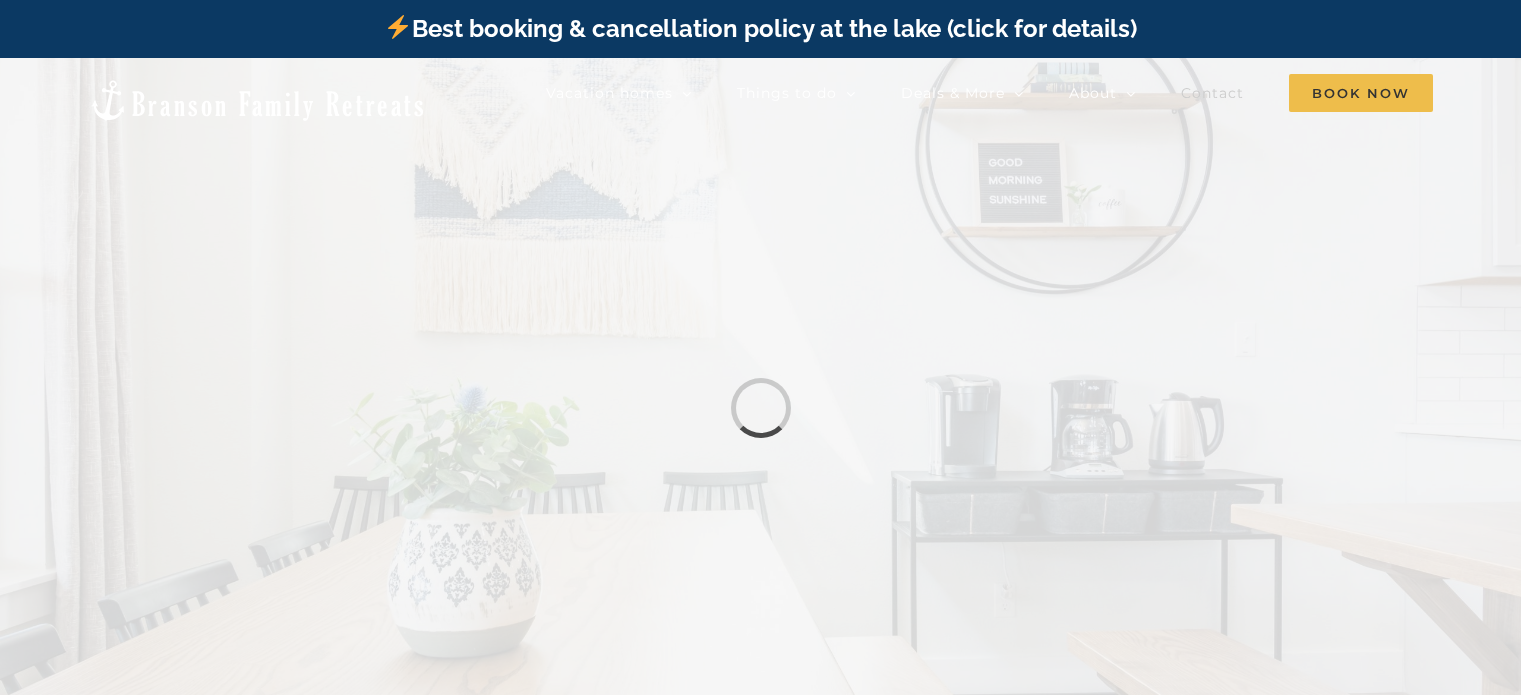 scroll, scrollTop: 0, scrollLeft: 0, axis: both 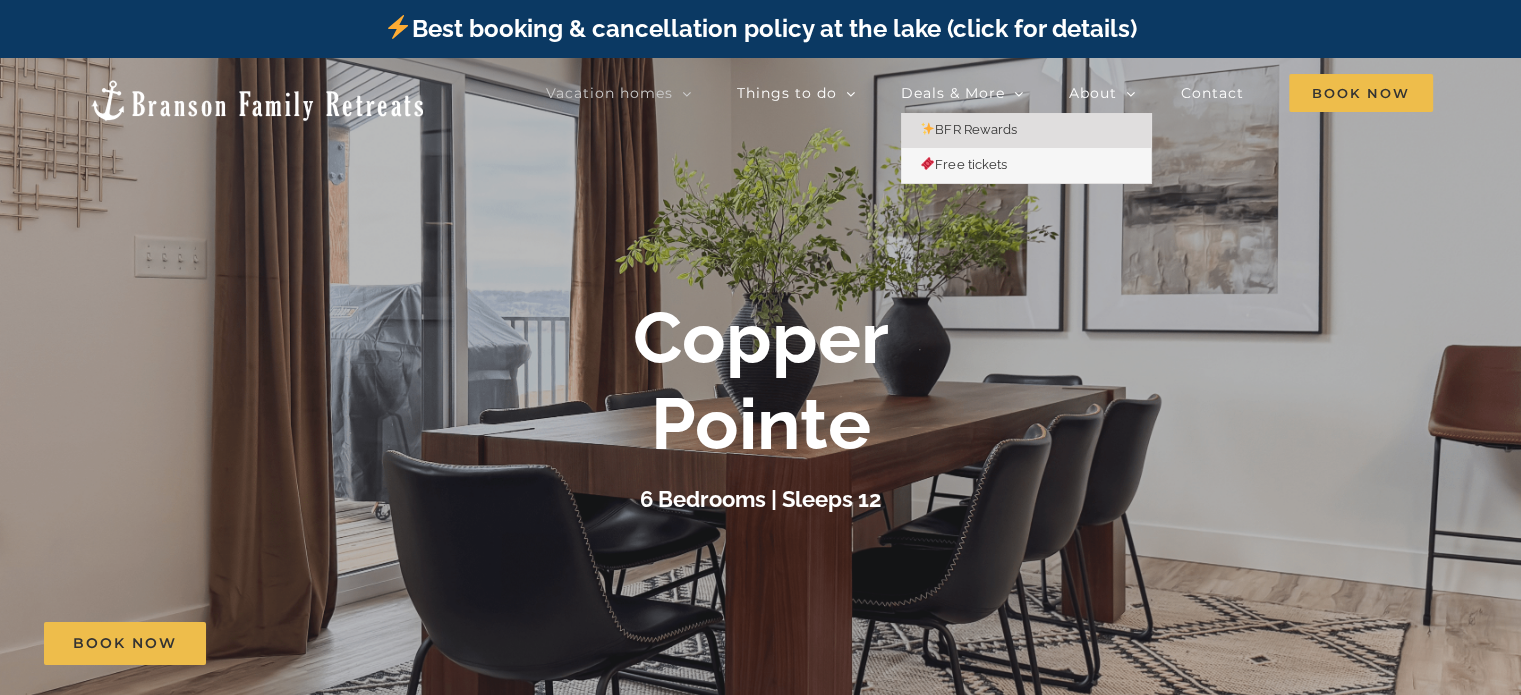 click on "BFR Rewards" at bounding box center (969, 129) 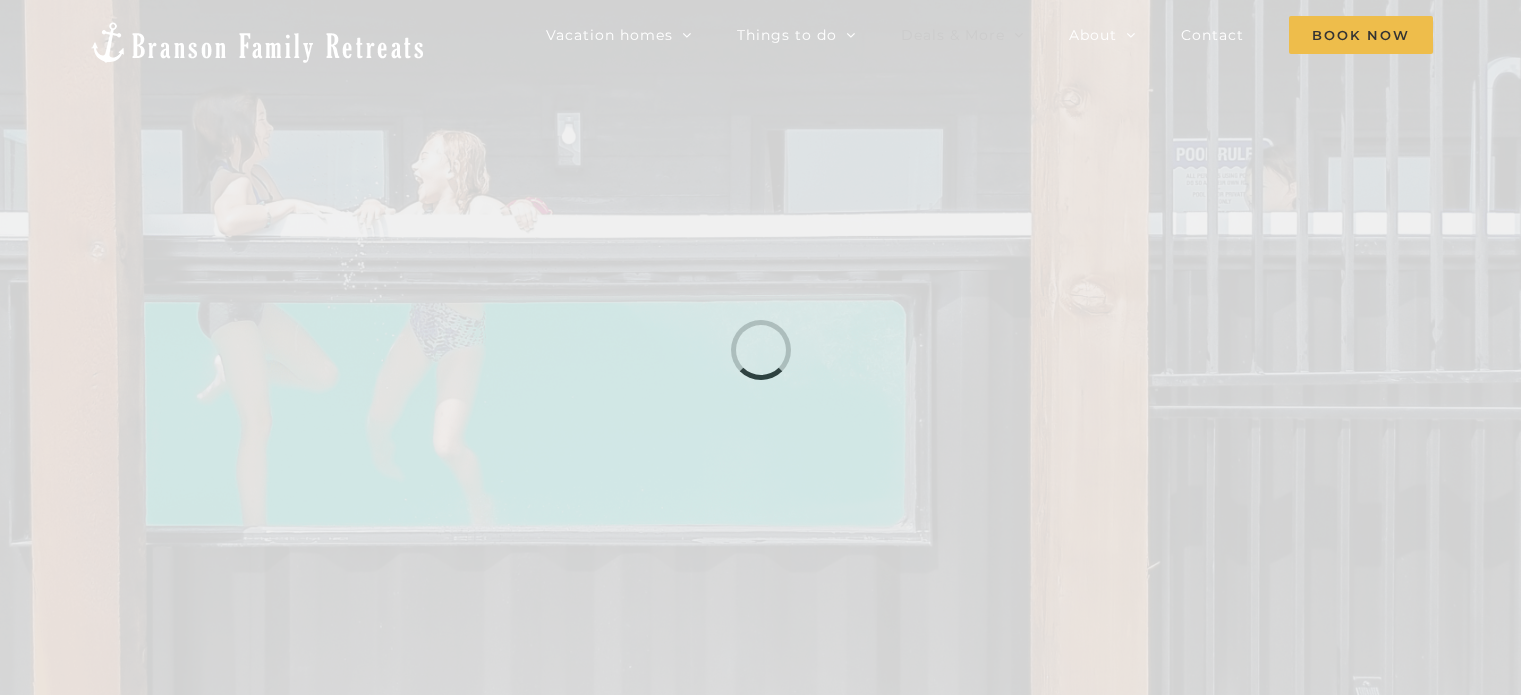 scroll, scrollTop: 0, scrollLeft: 0, axis: both 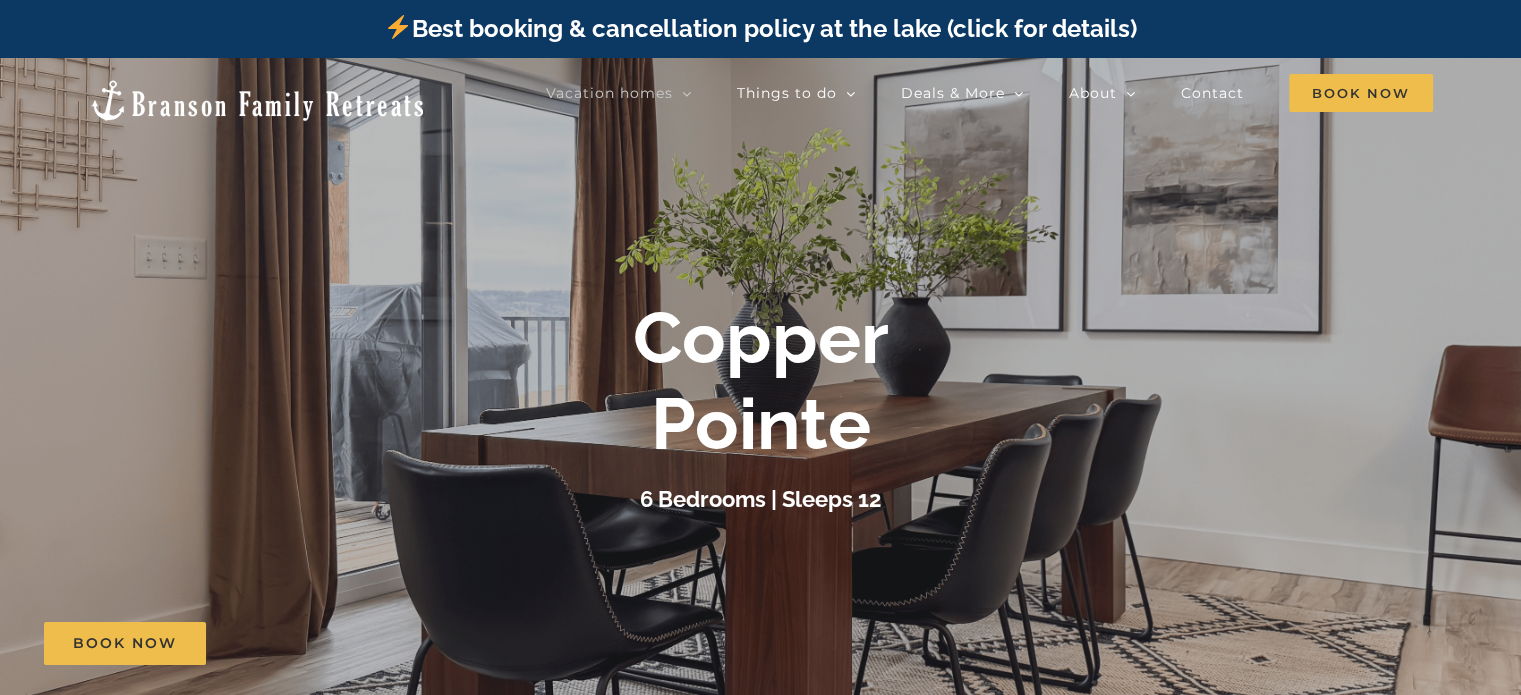 click at bounding box center [760, 405] 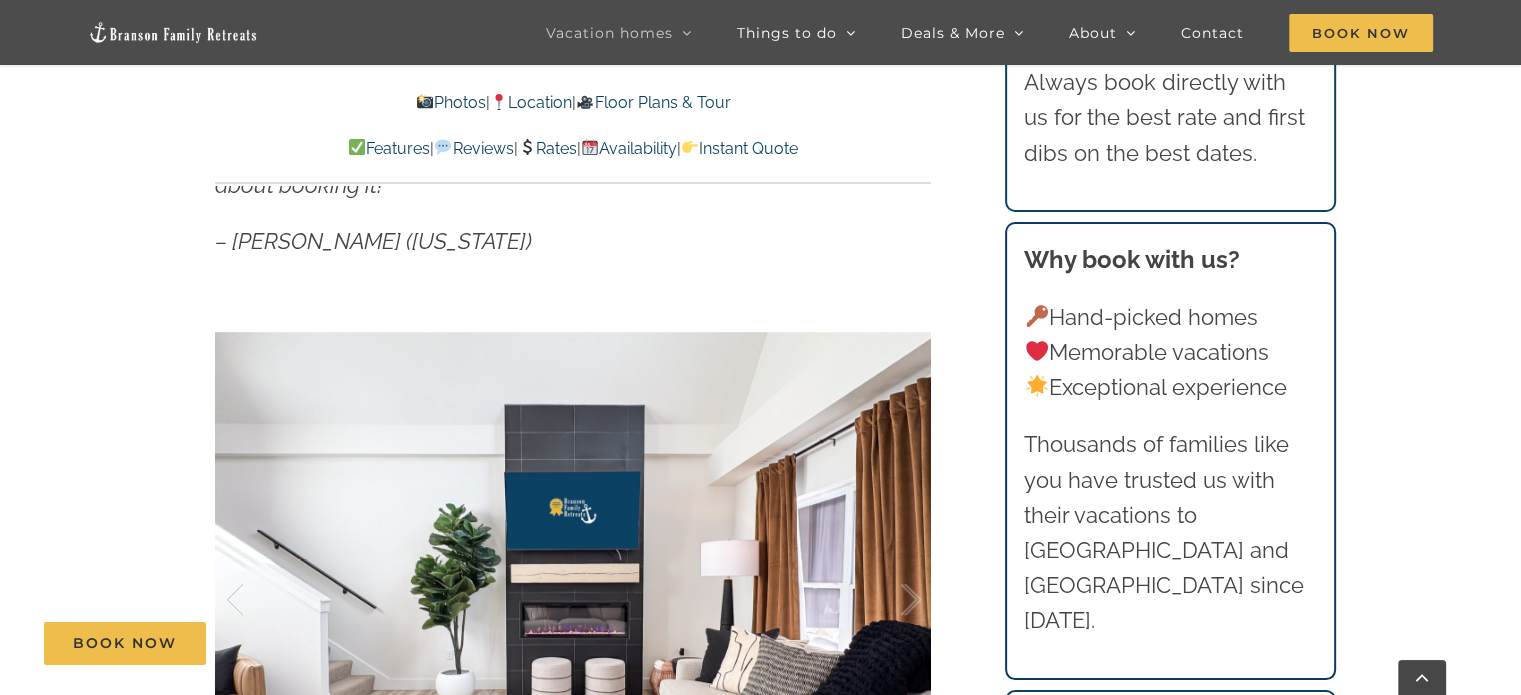 scroll, scrollTop: 1400, scrollLeft: 0, axis: vertical 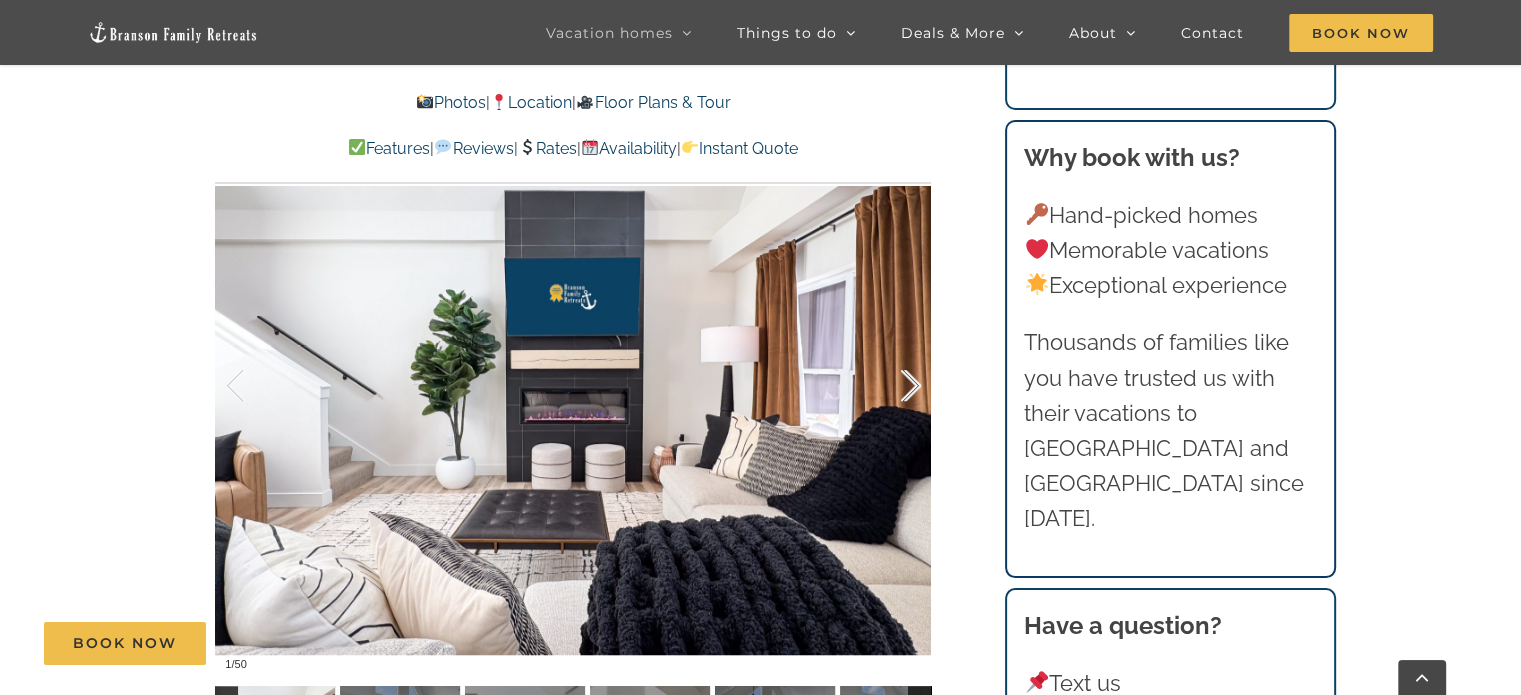 click at bounding box center (890, 386) 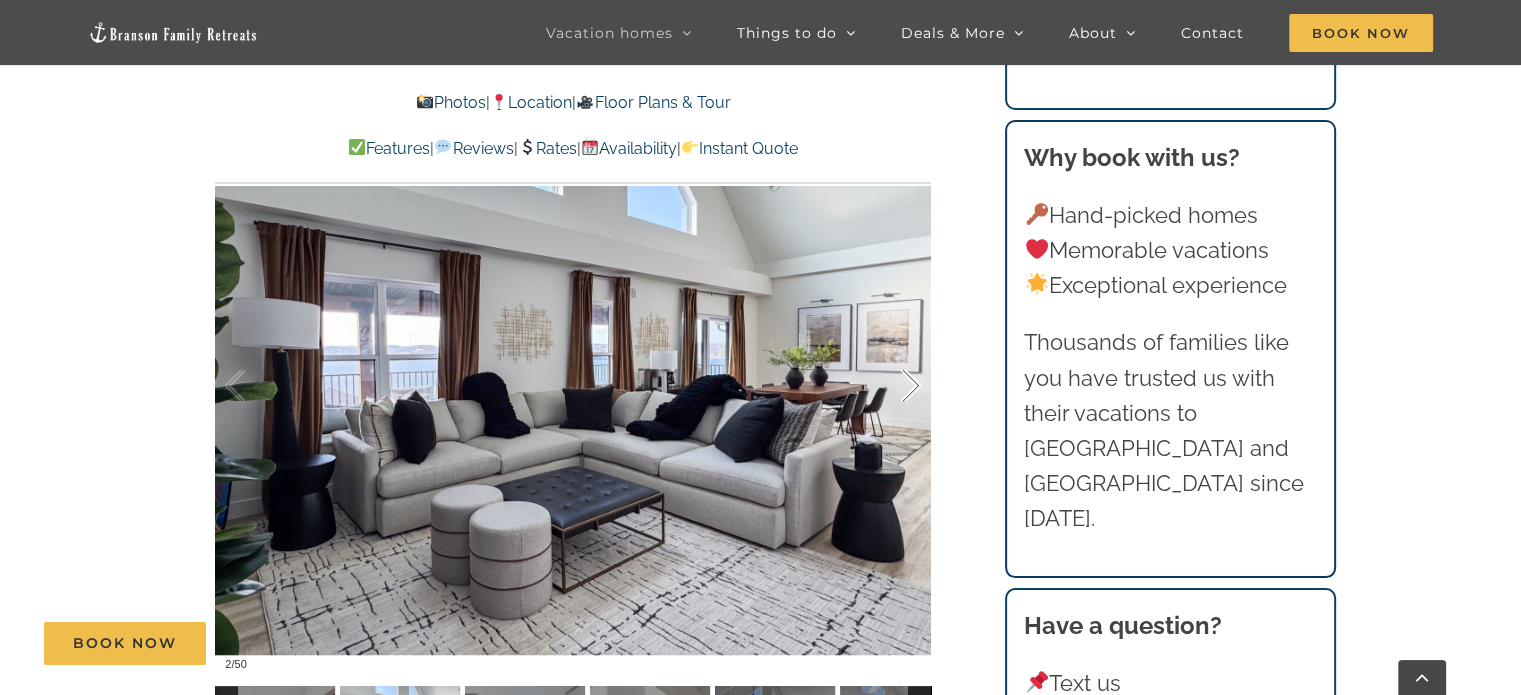 click at bounding box center (890, 386) 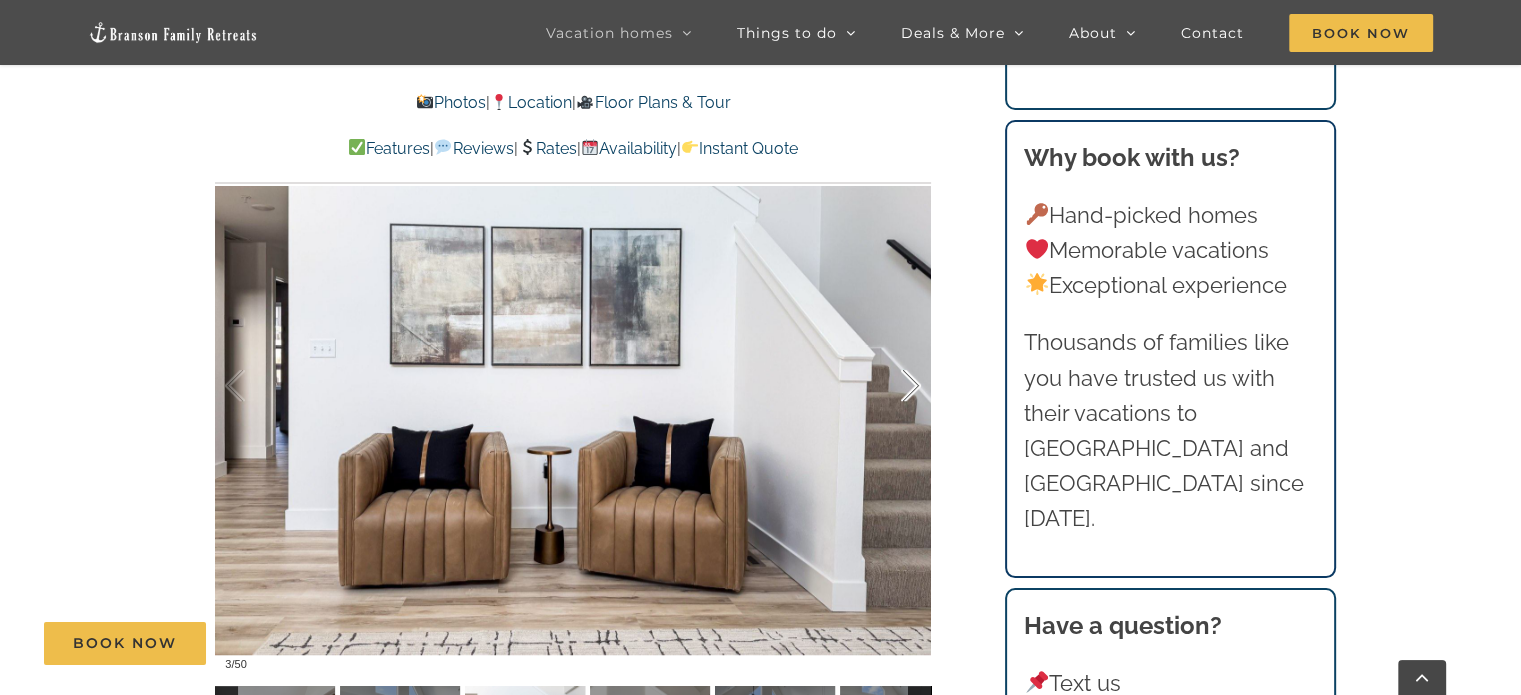 click at bounding box center [890, 386] 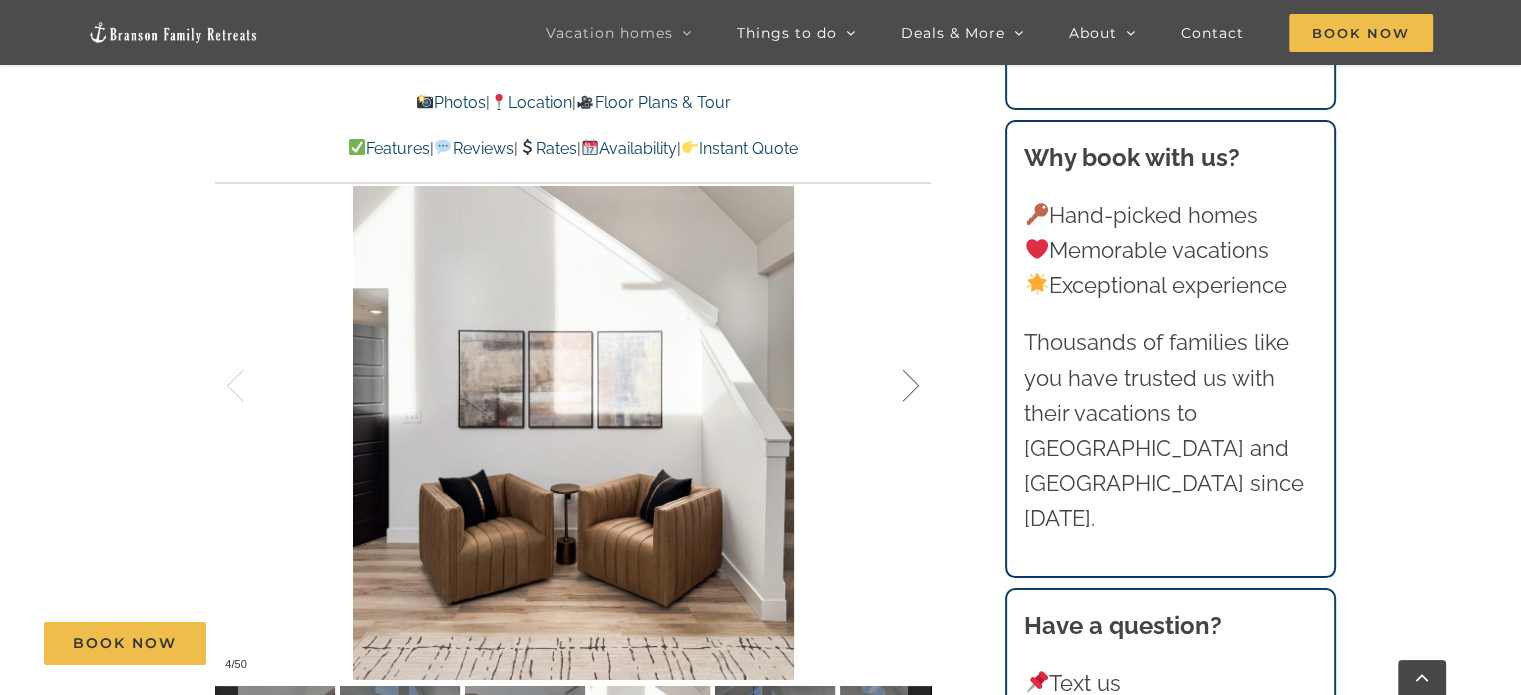 click at bounding box center [890, 386] 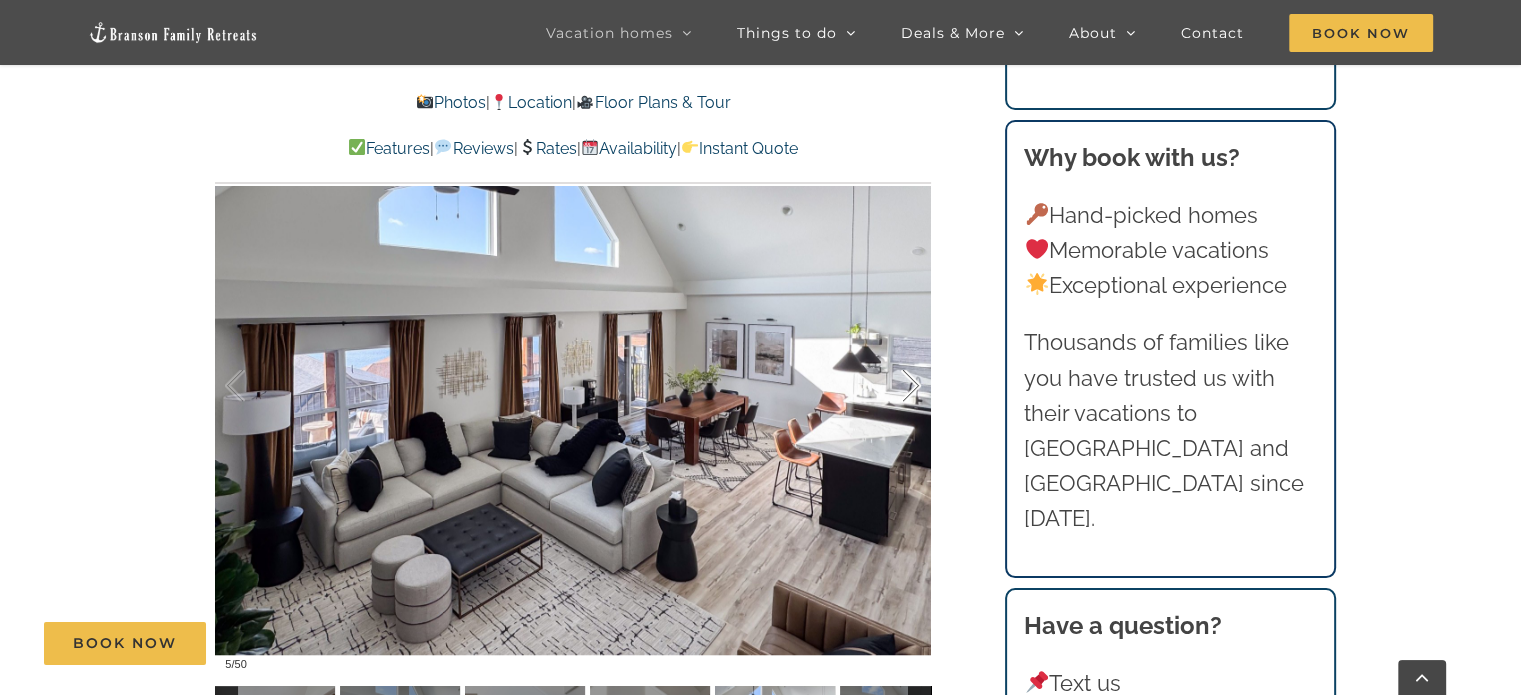 click at bounding box center (890, 386) 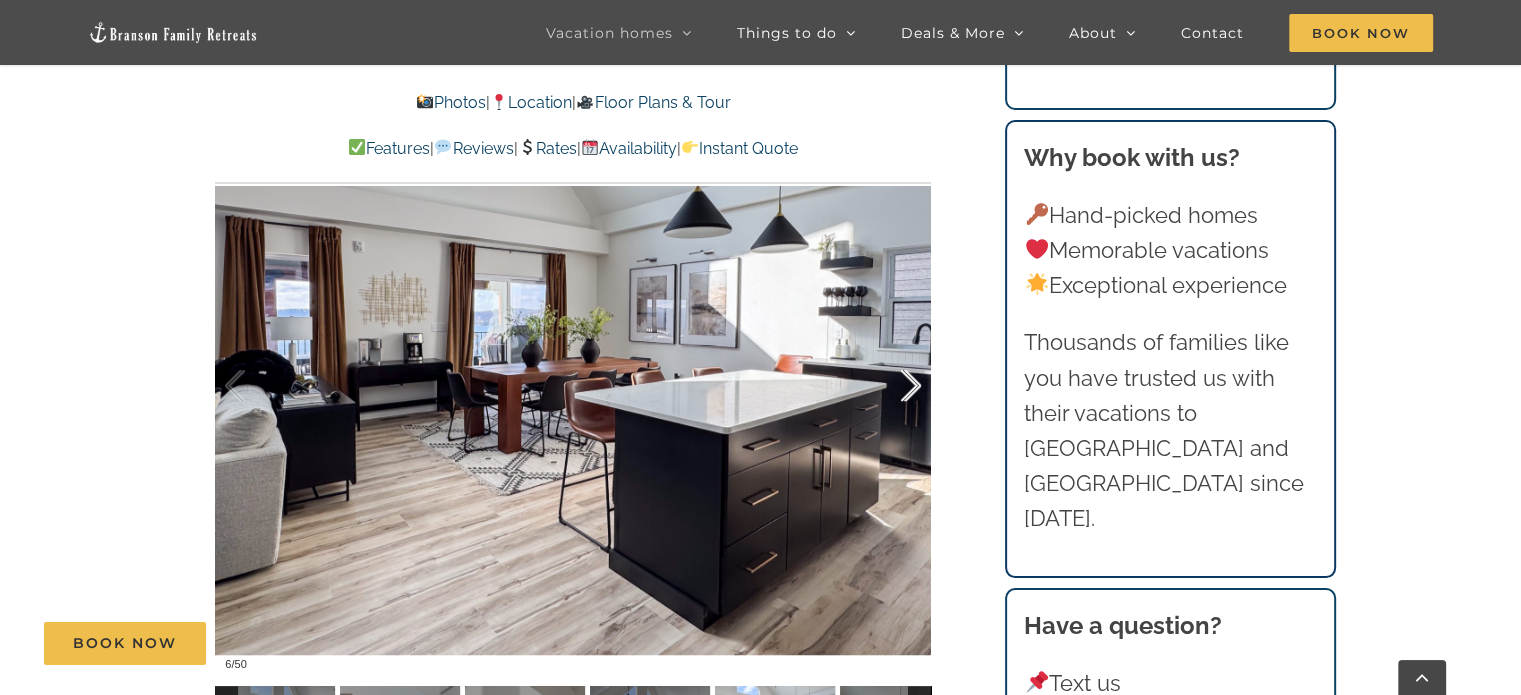 click at bounding box center [890, 386] 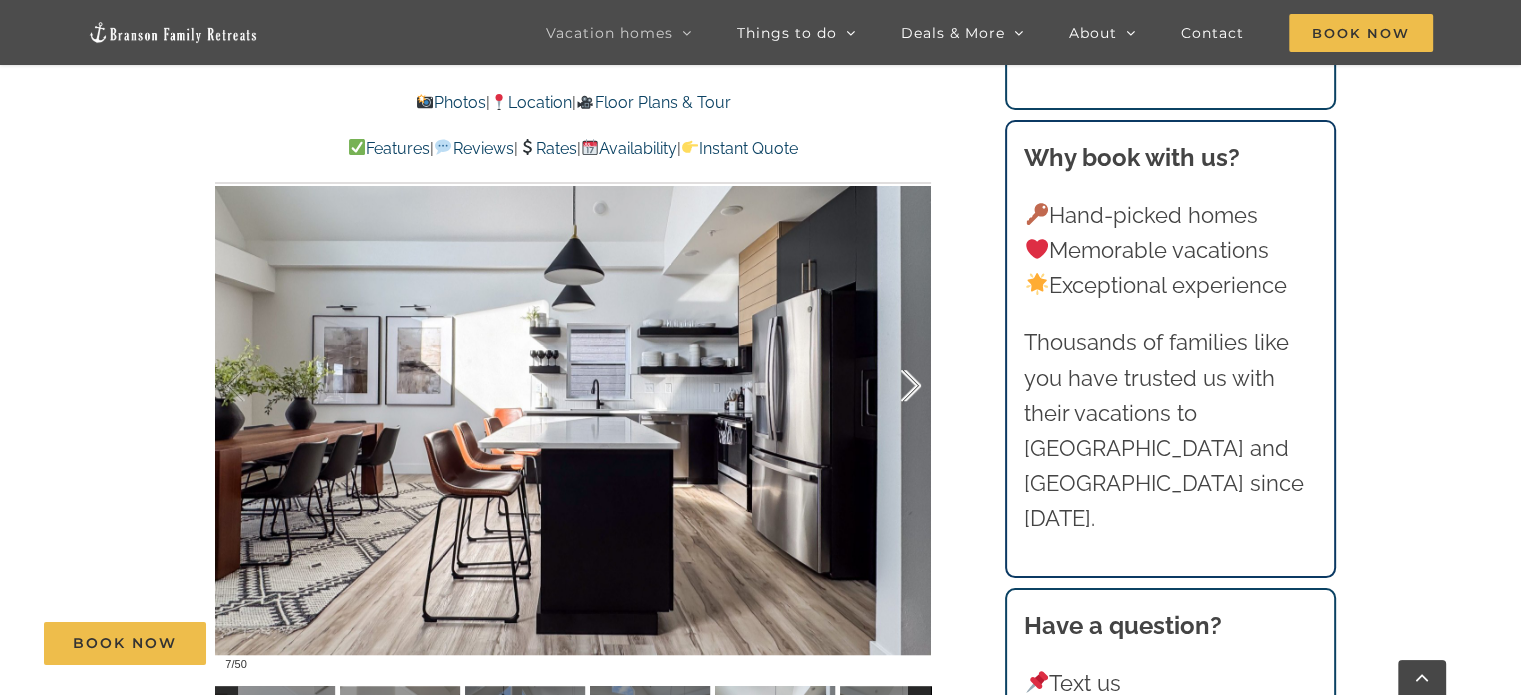 click at bounding box center (890, 386) 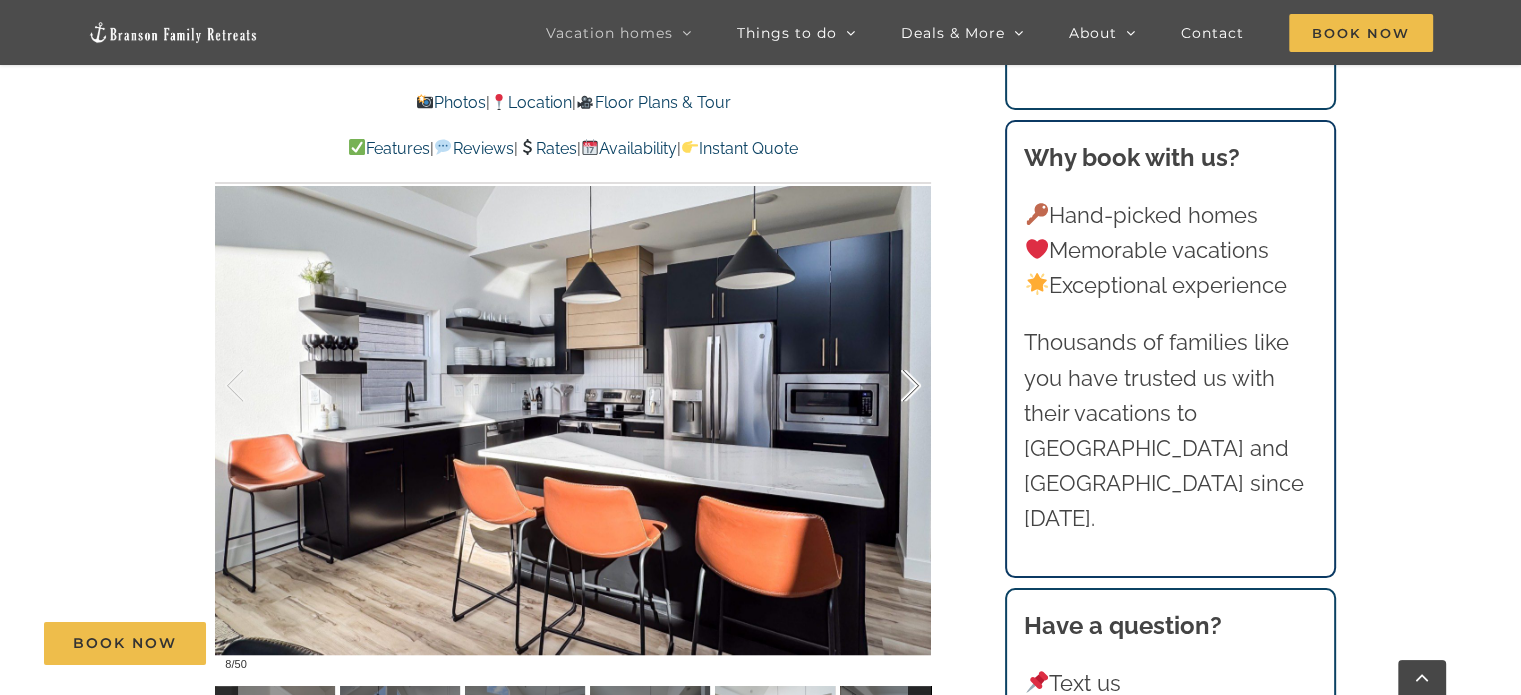 click at bounding box center [890, 386] 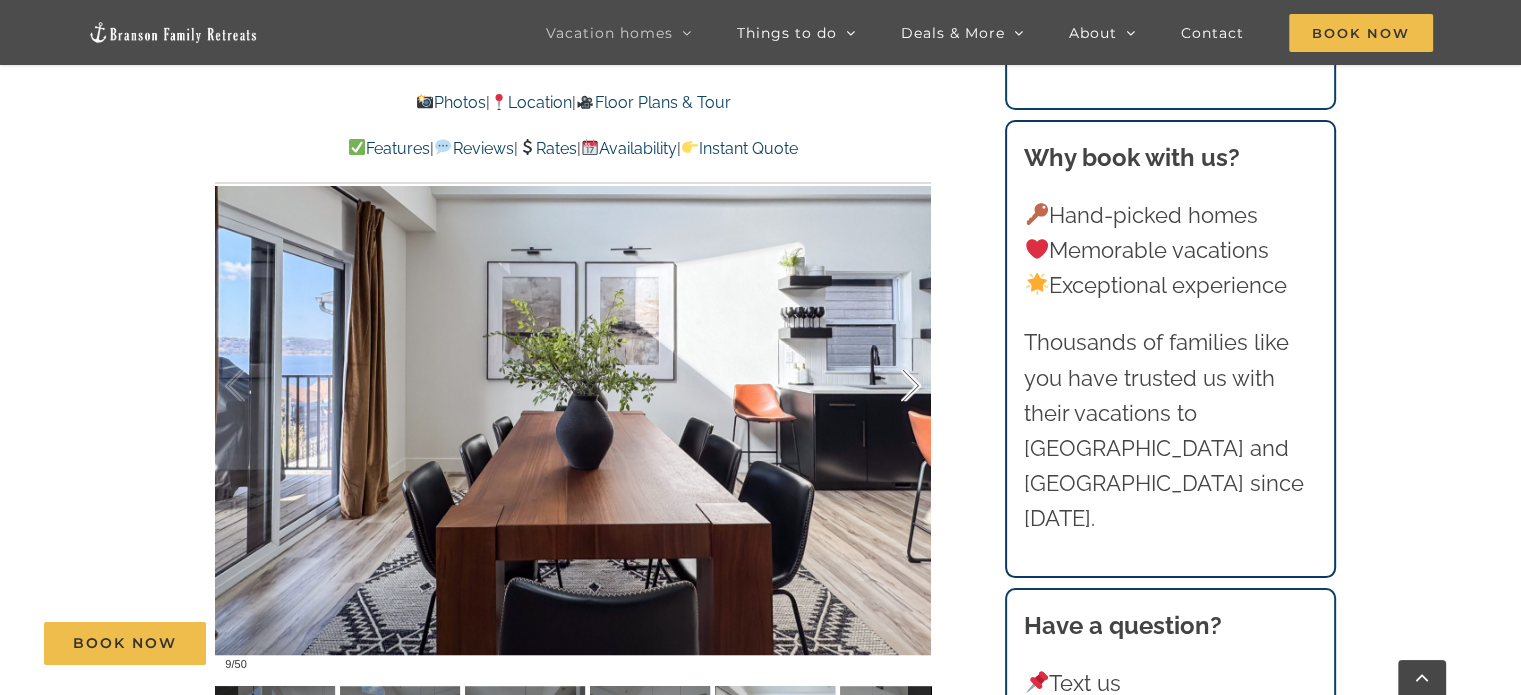 click at bounding box center (890, 386) 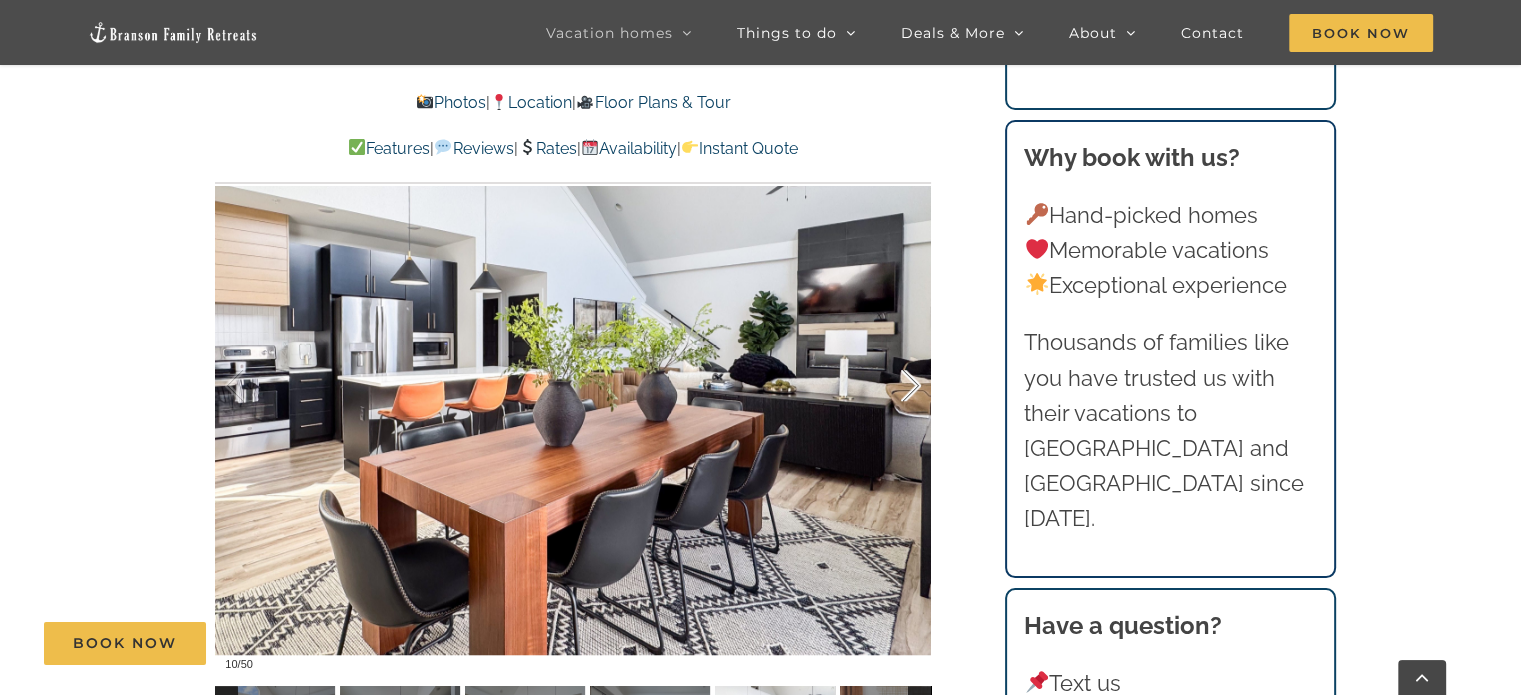 click at bounding box center (890, 386) 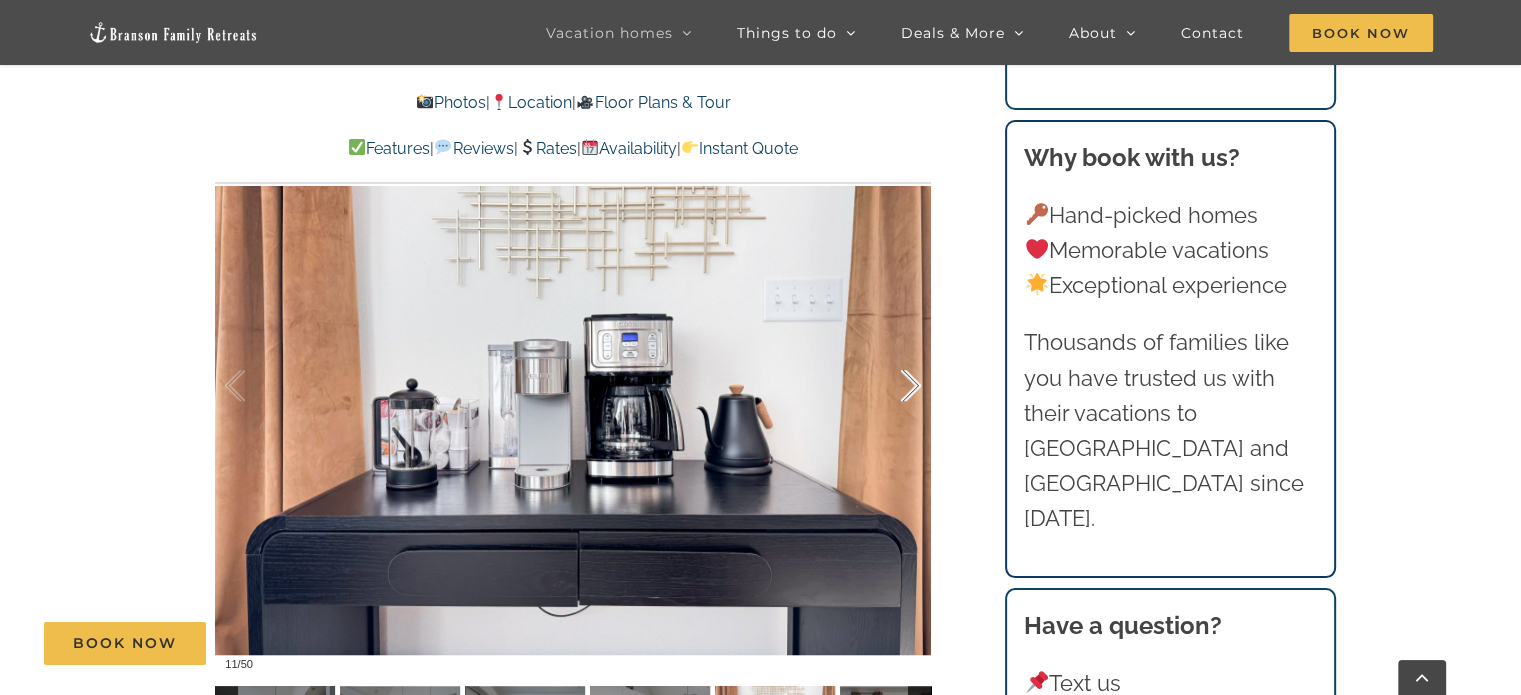 click at bounding box center (890, 386) 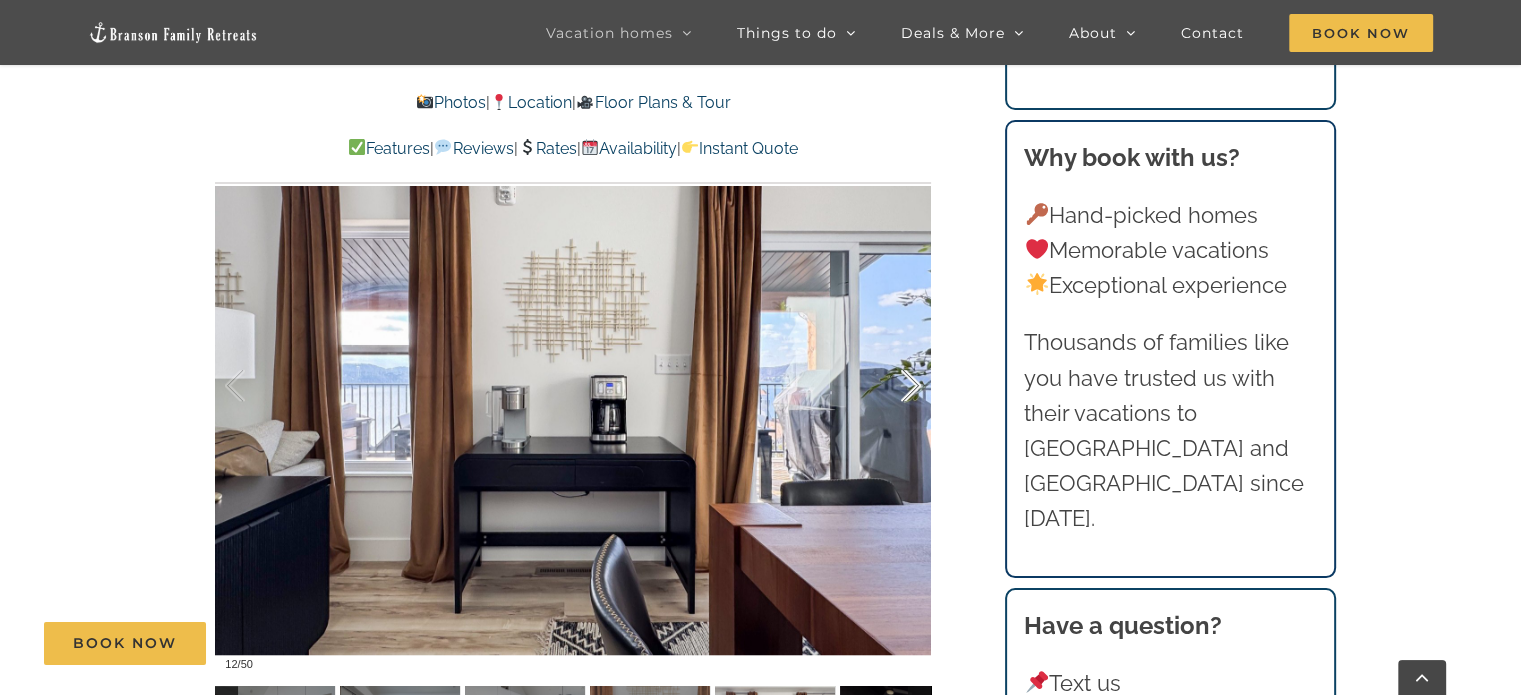 click at bounding box center [890, 386] 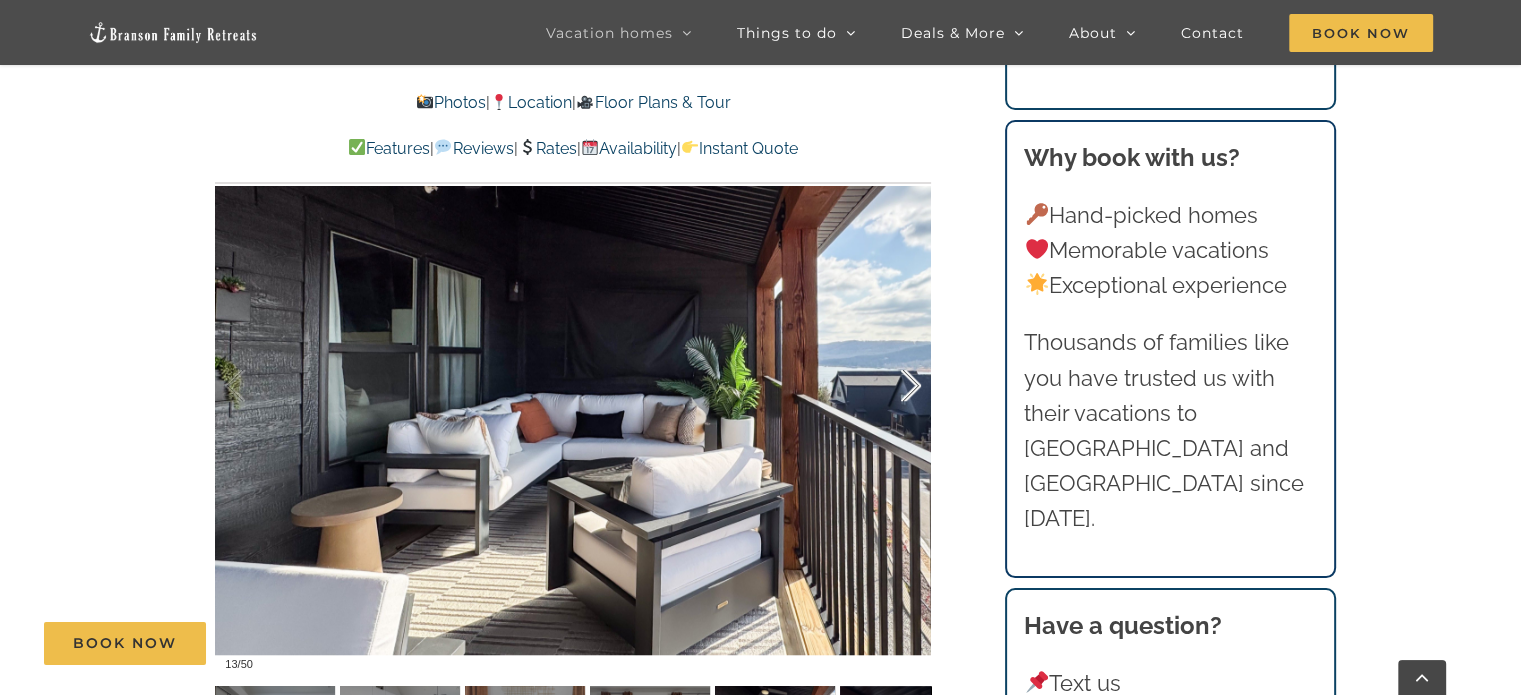 click at bounding box center (890, 386) 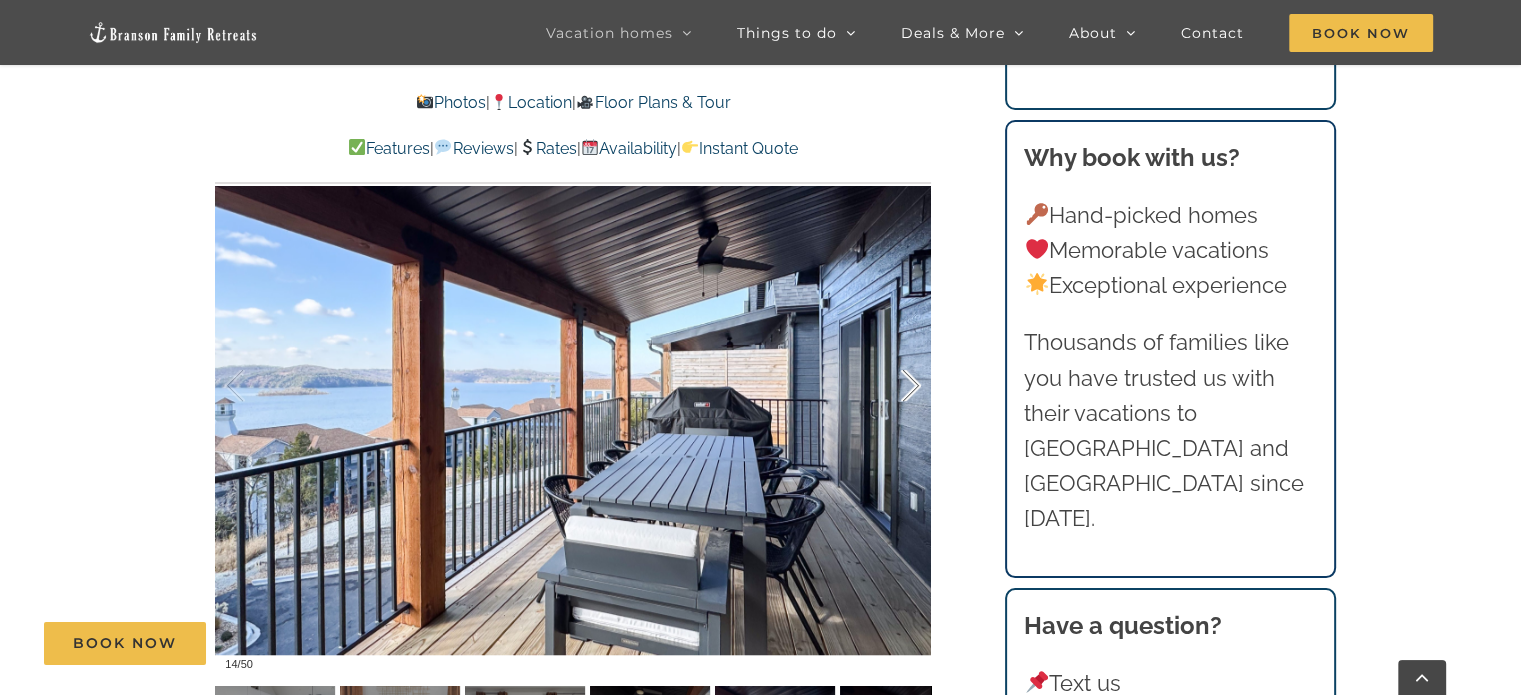 click at bounding box center (890, 386) 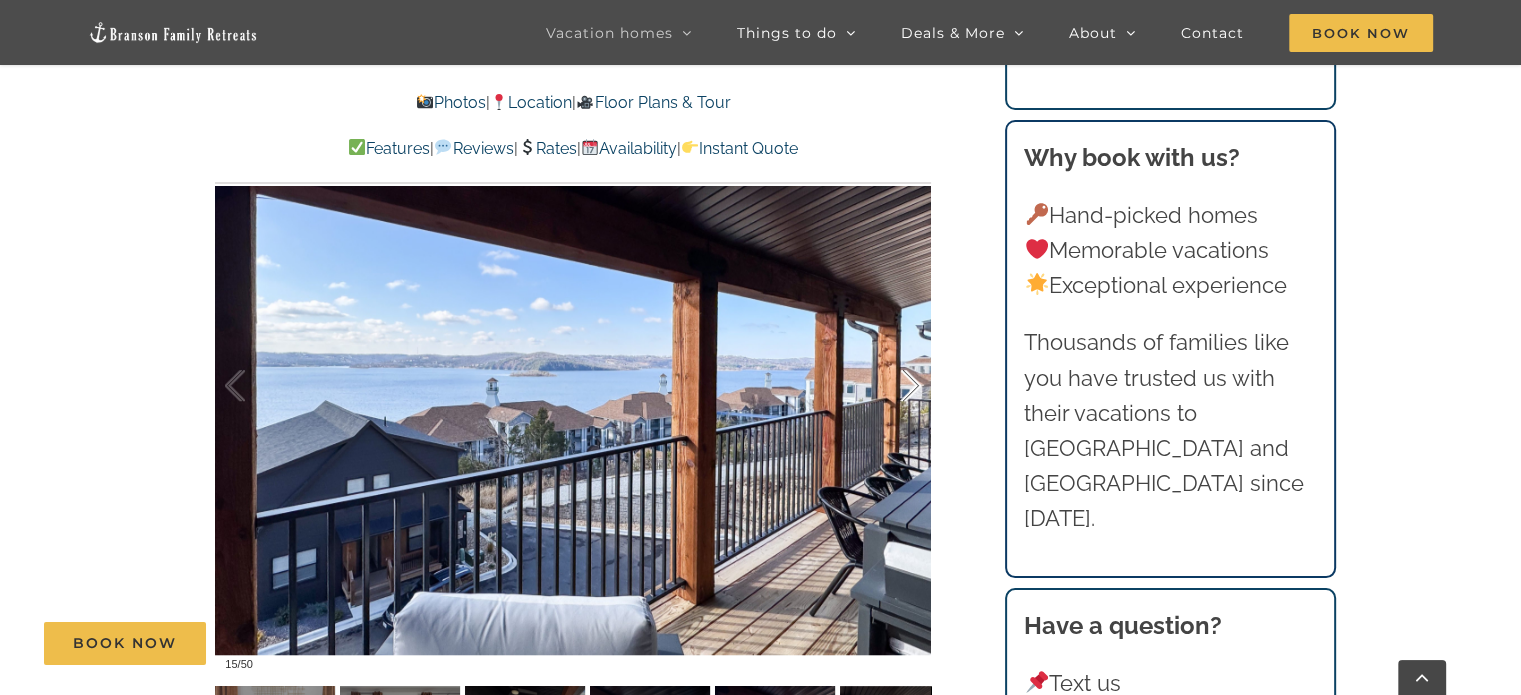 click at bounding box center [890, 386] 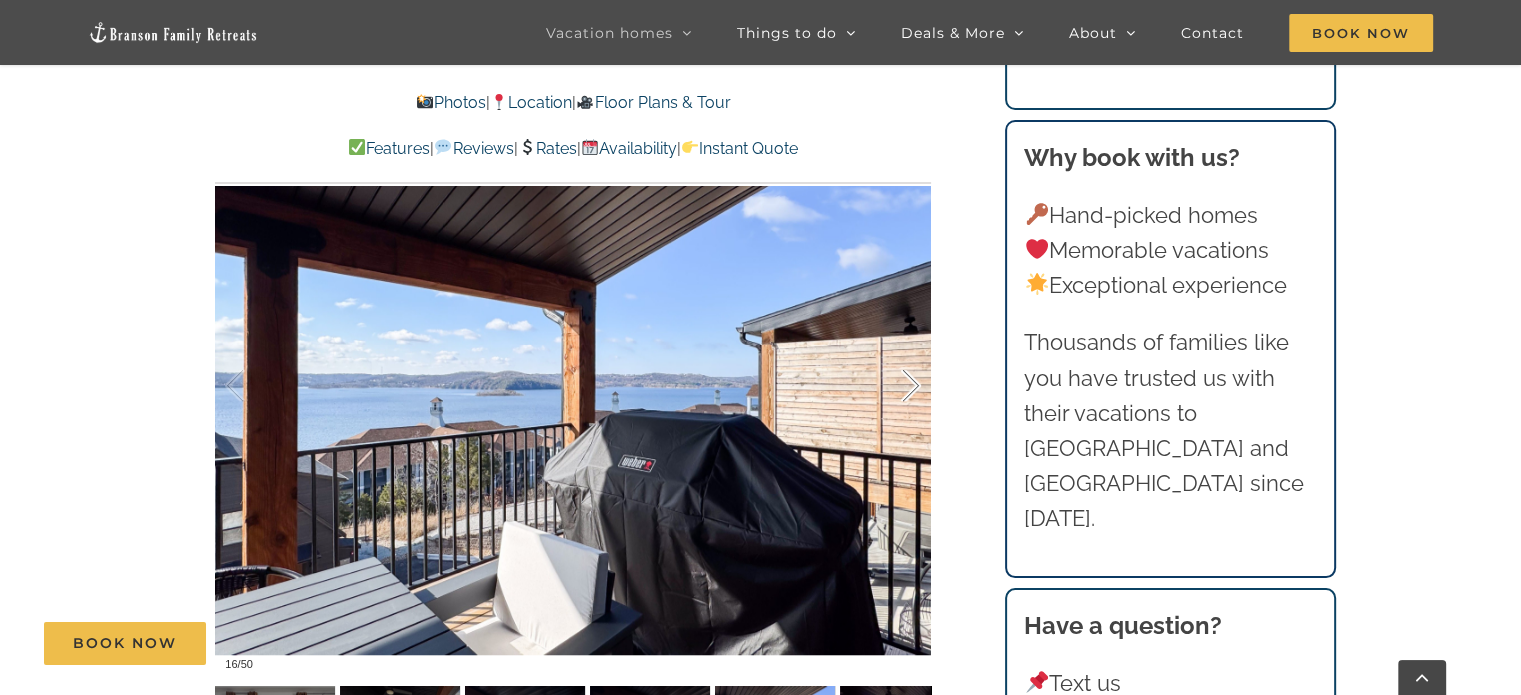 click at bounding box center (890, 386) 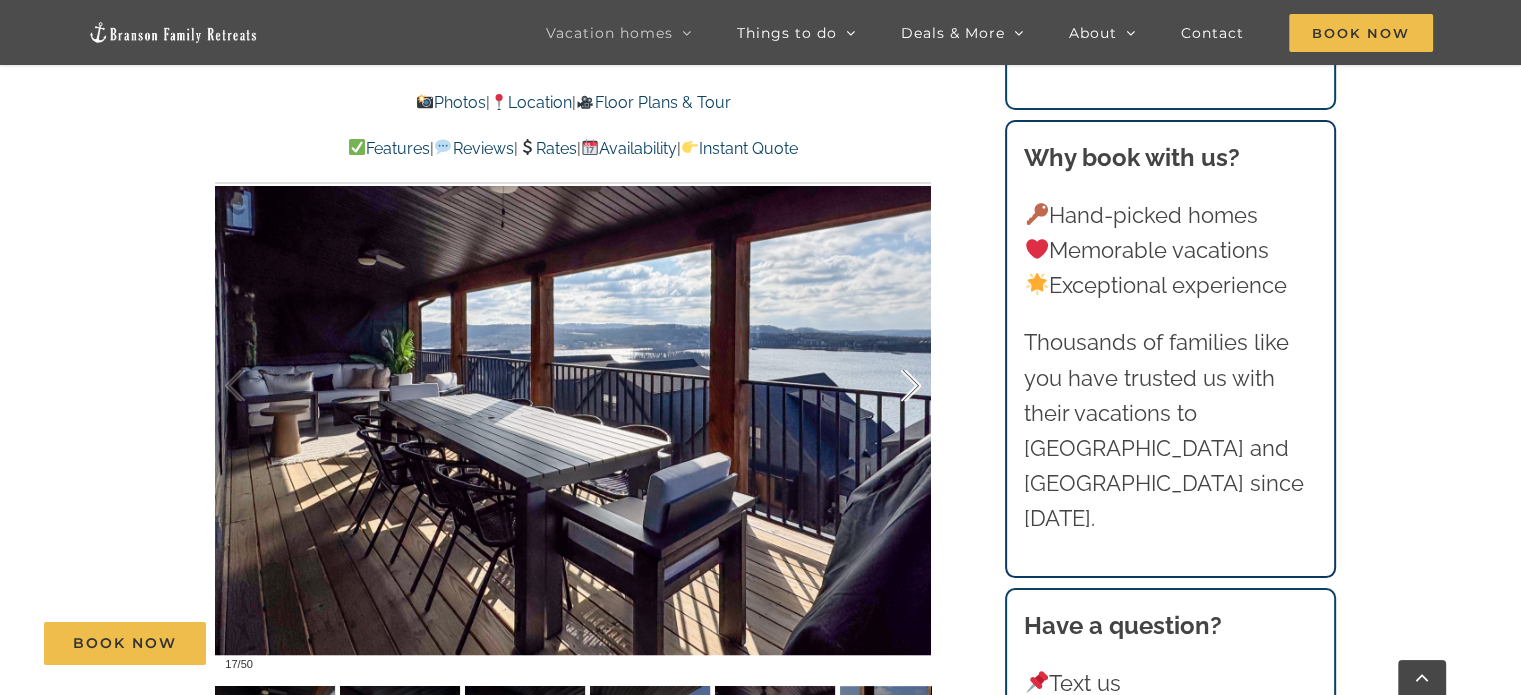 click at bounding box center [890, 386] 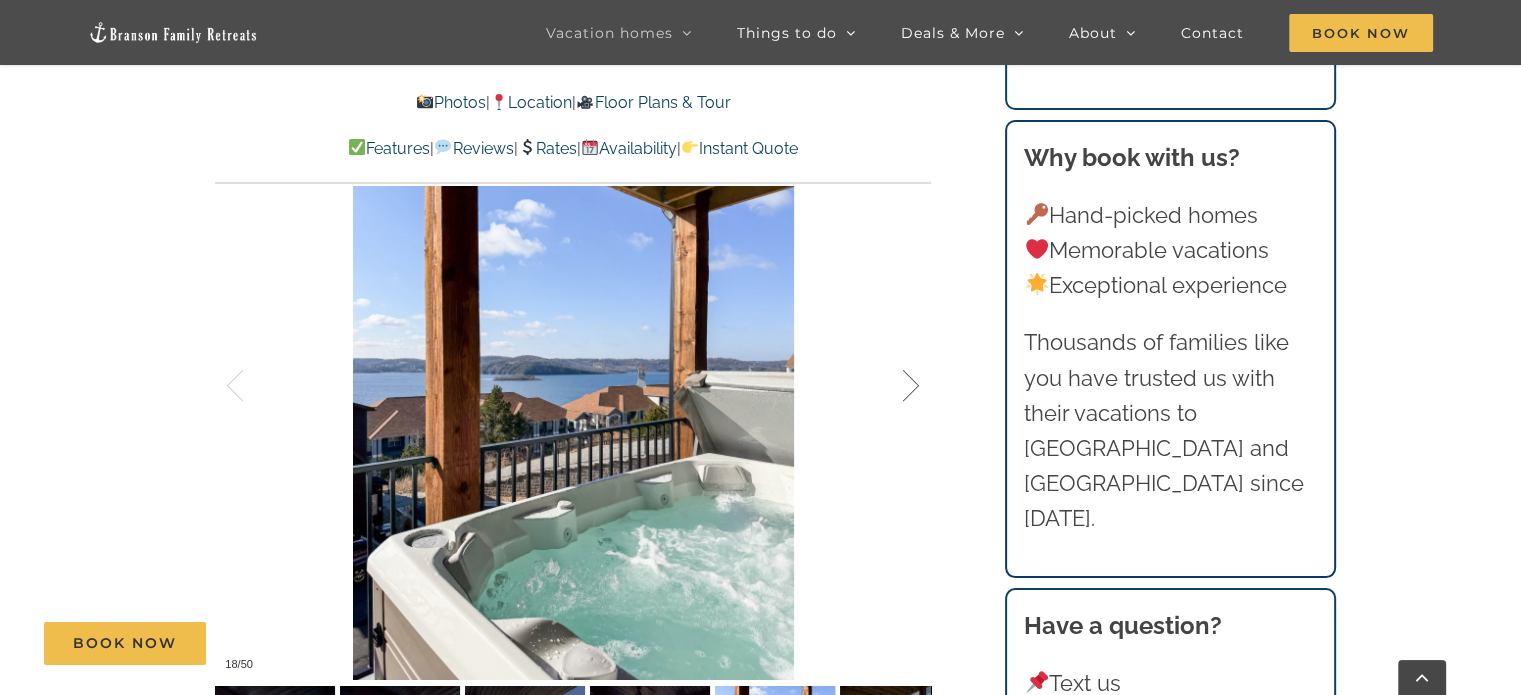 click at bounding box center [890, 386] 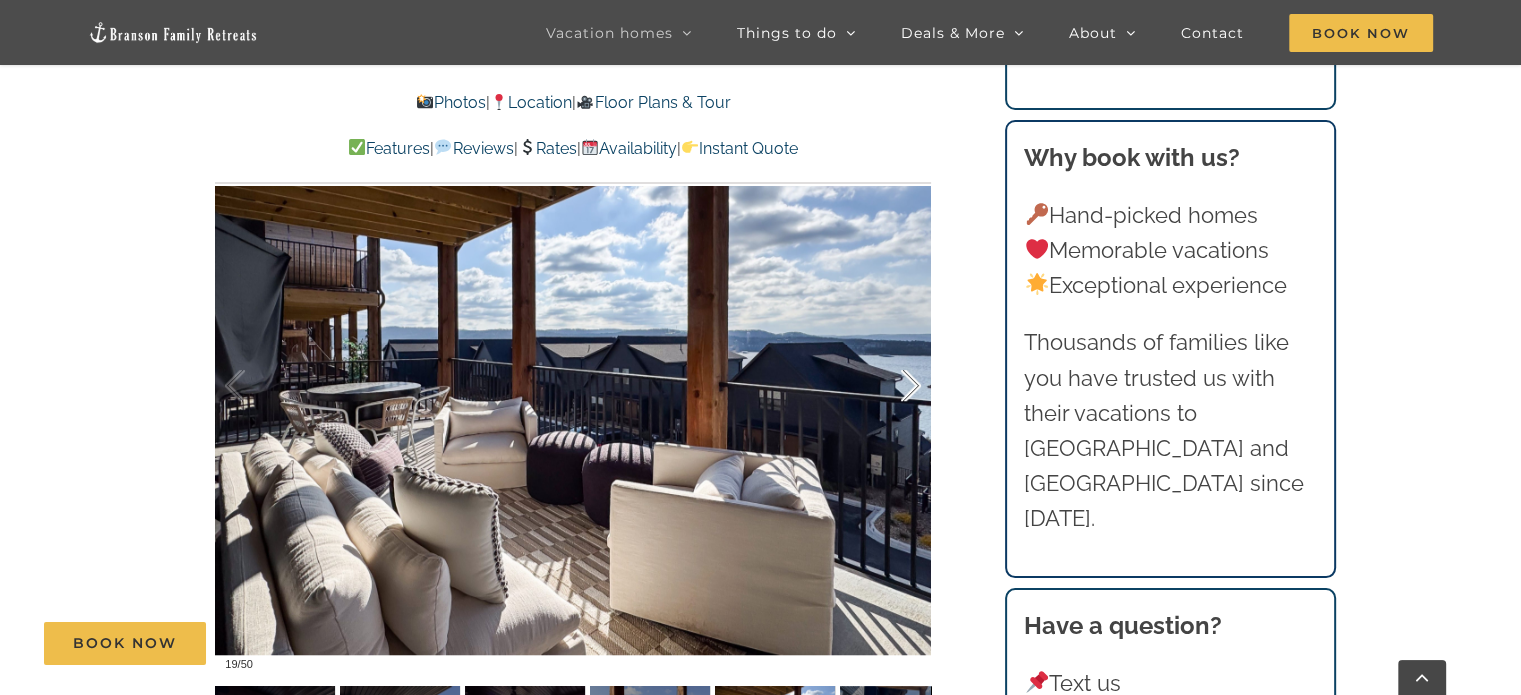 click at bounding box center (890, 386) 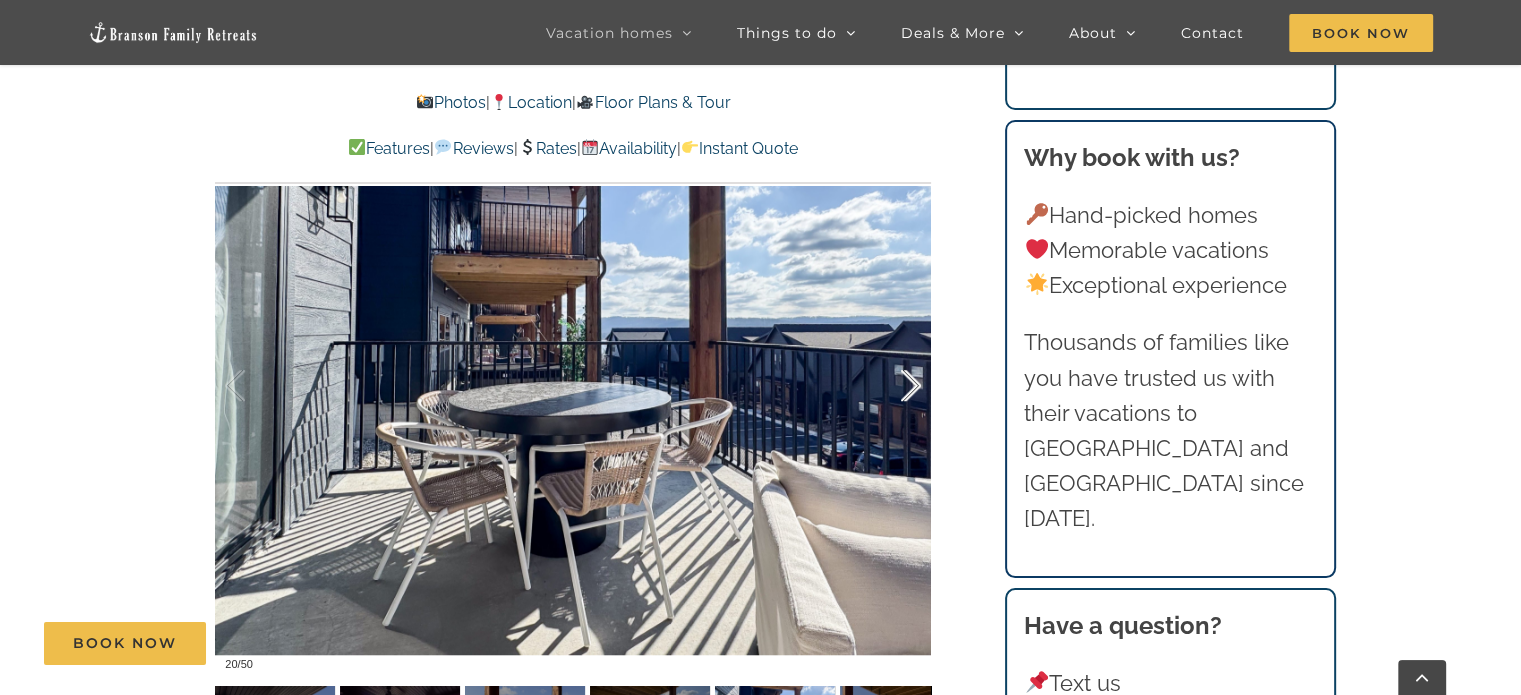 click at bounding box center [890, 386] 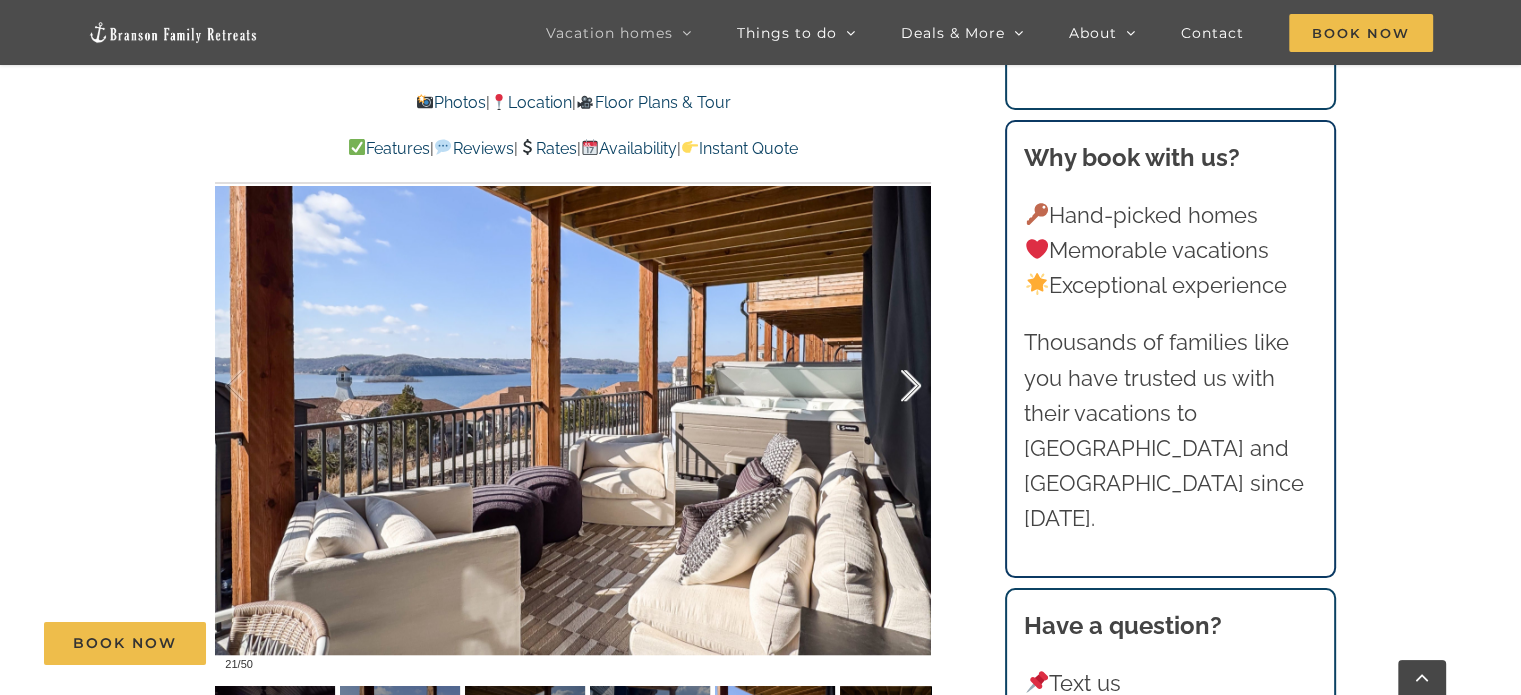 click at bounding box center (890, 386) 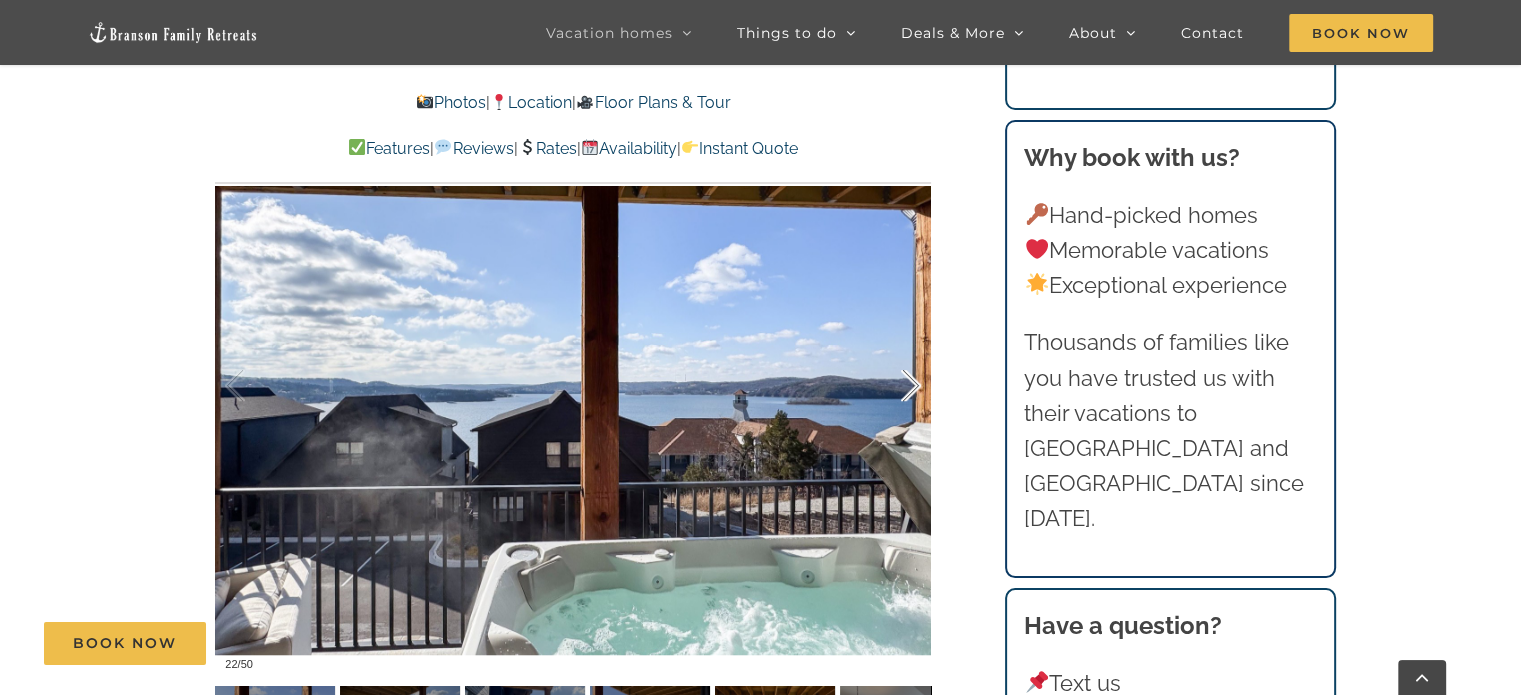 click at bounding box center [890, 386] 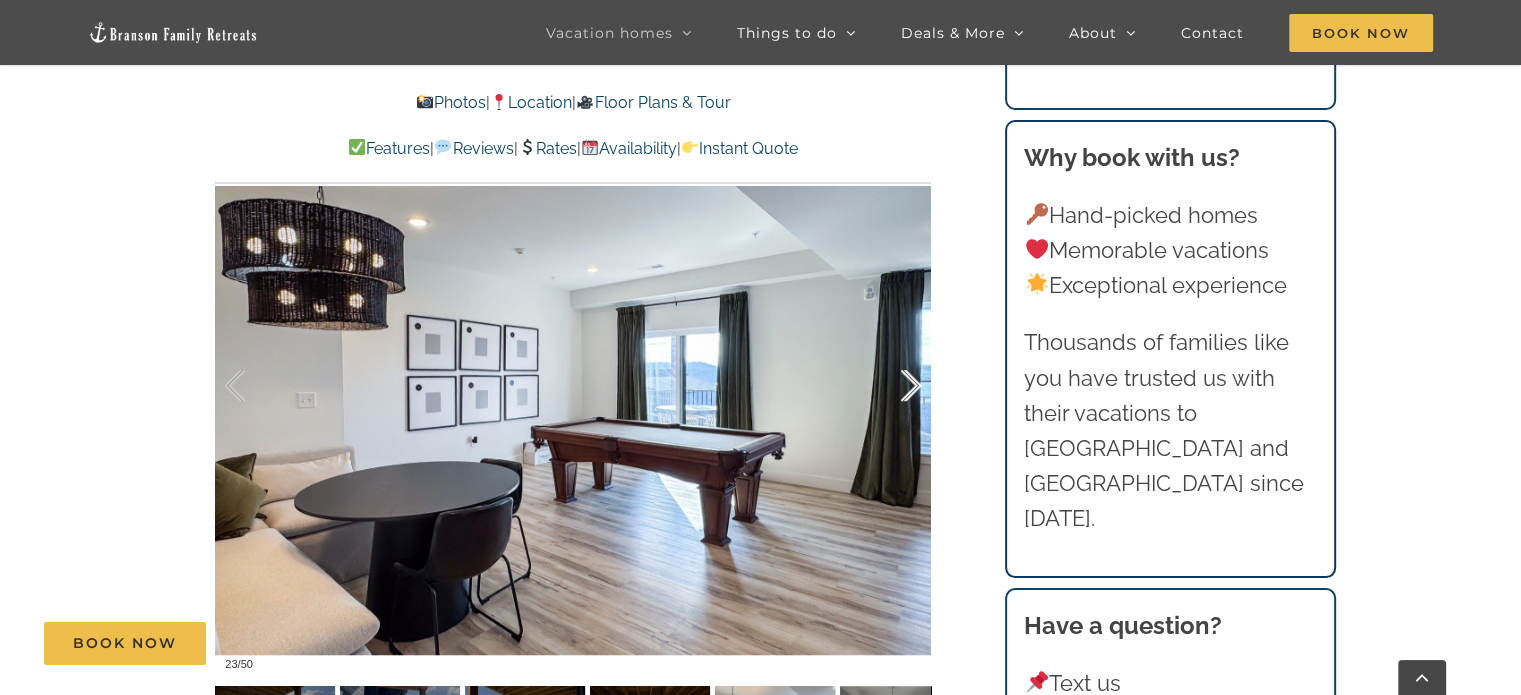 click at bounding box center [890, 386] 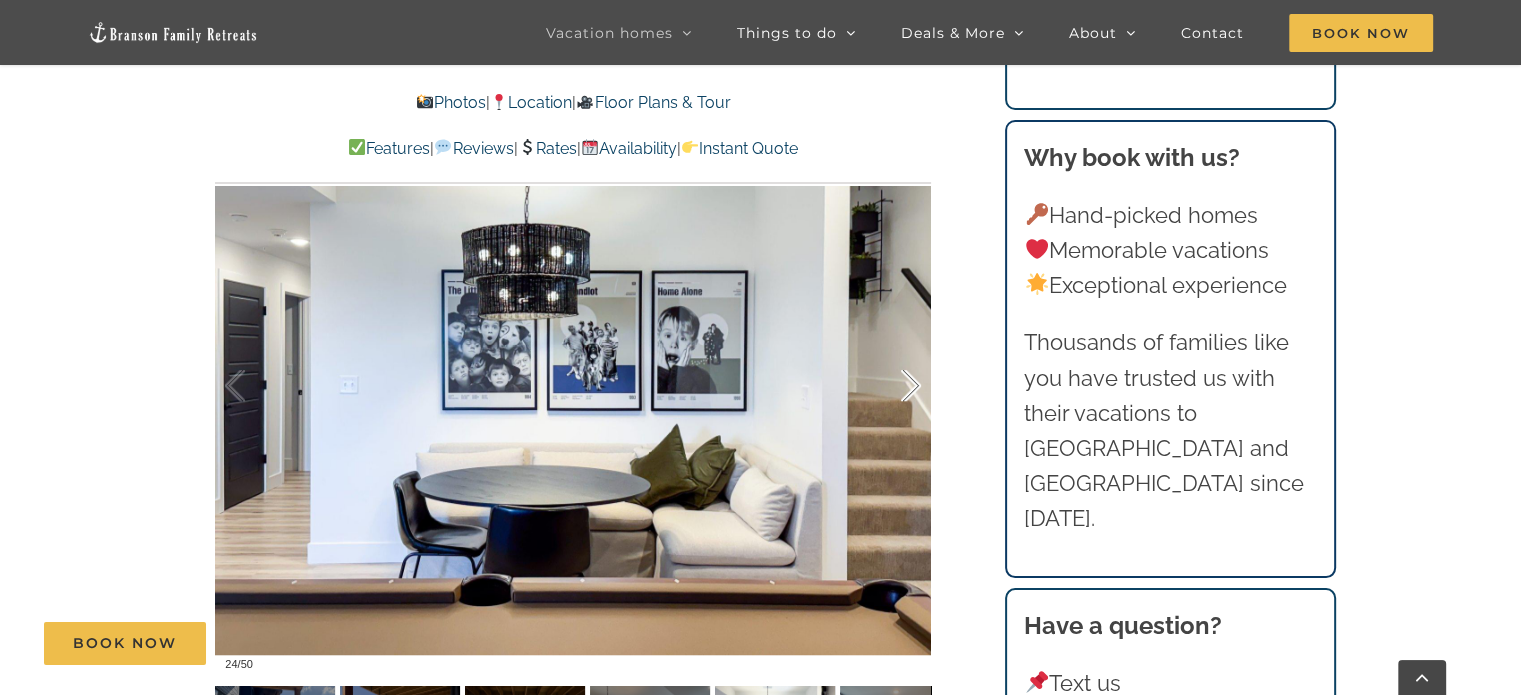 click at bounding box center (890, 386) 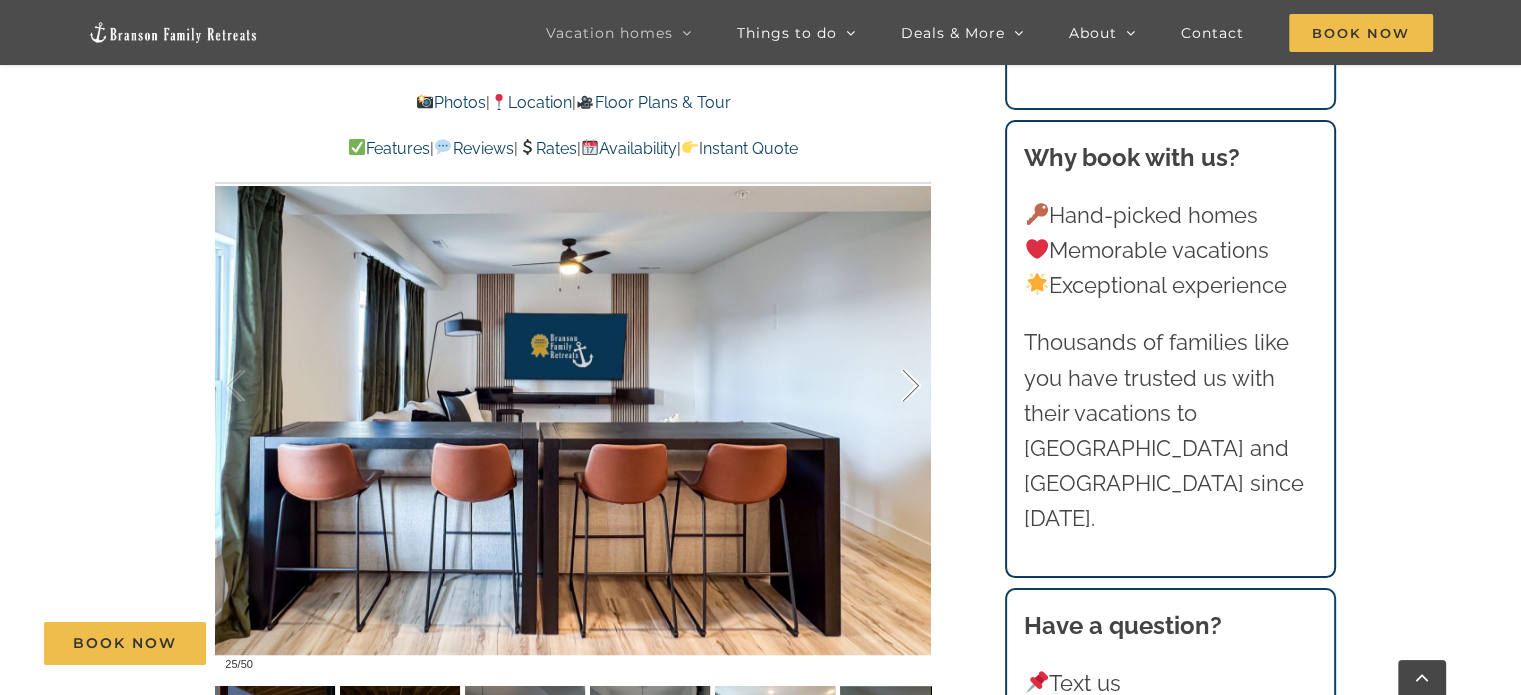 click at bounding box center [890, 386] 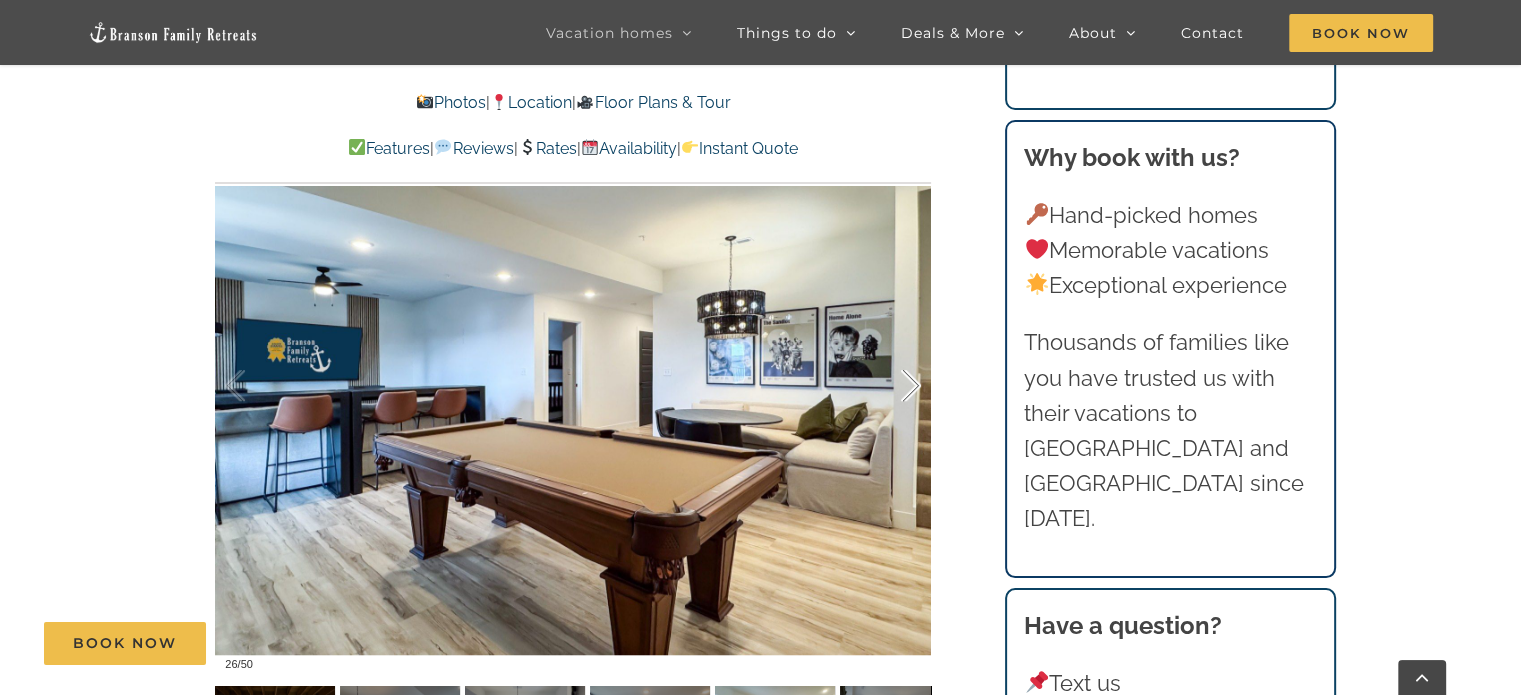 click at bounding box center [890, 386] 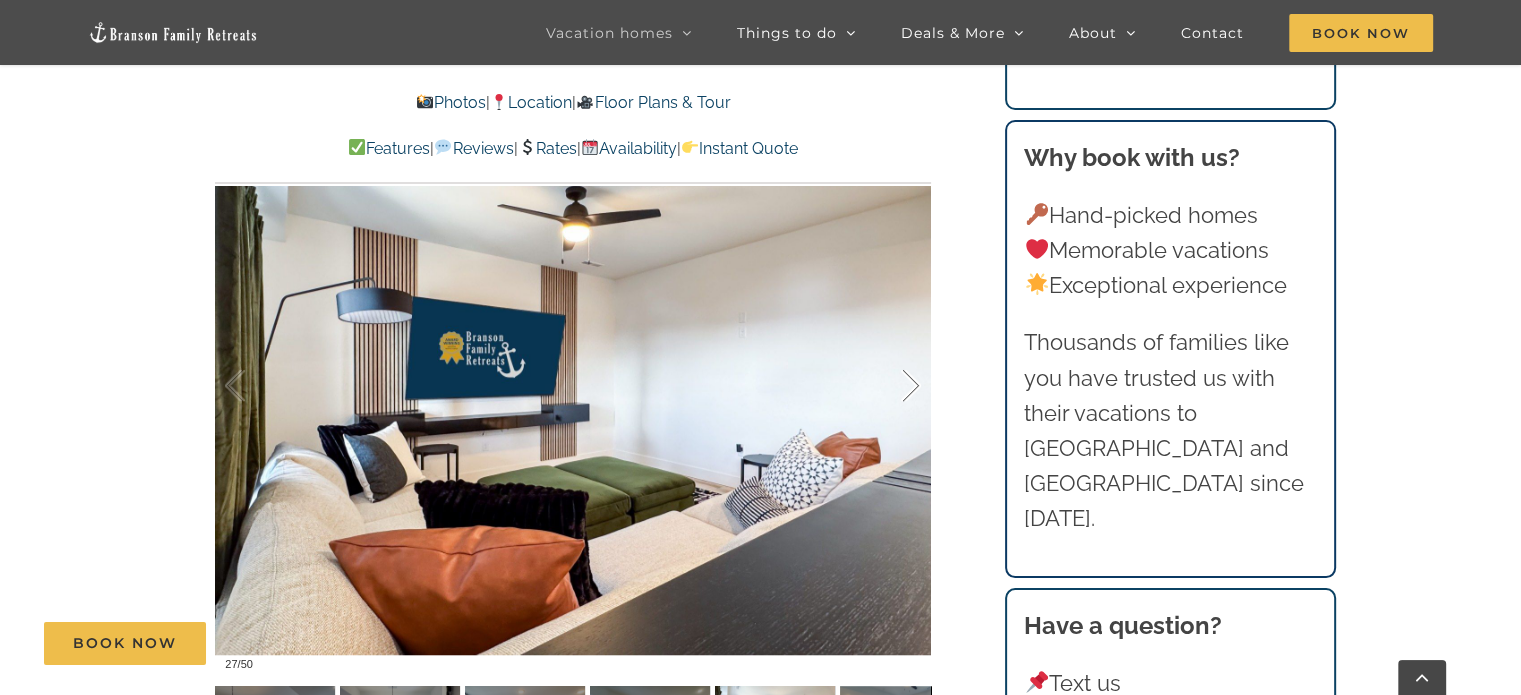 click at bounding box center (890, 386) 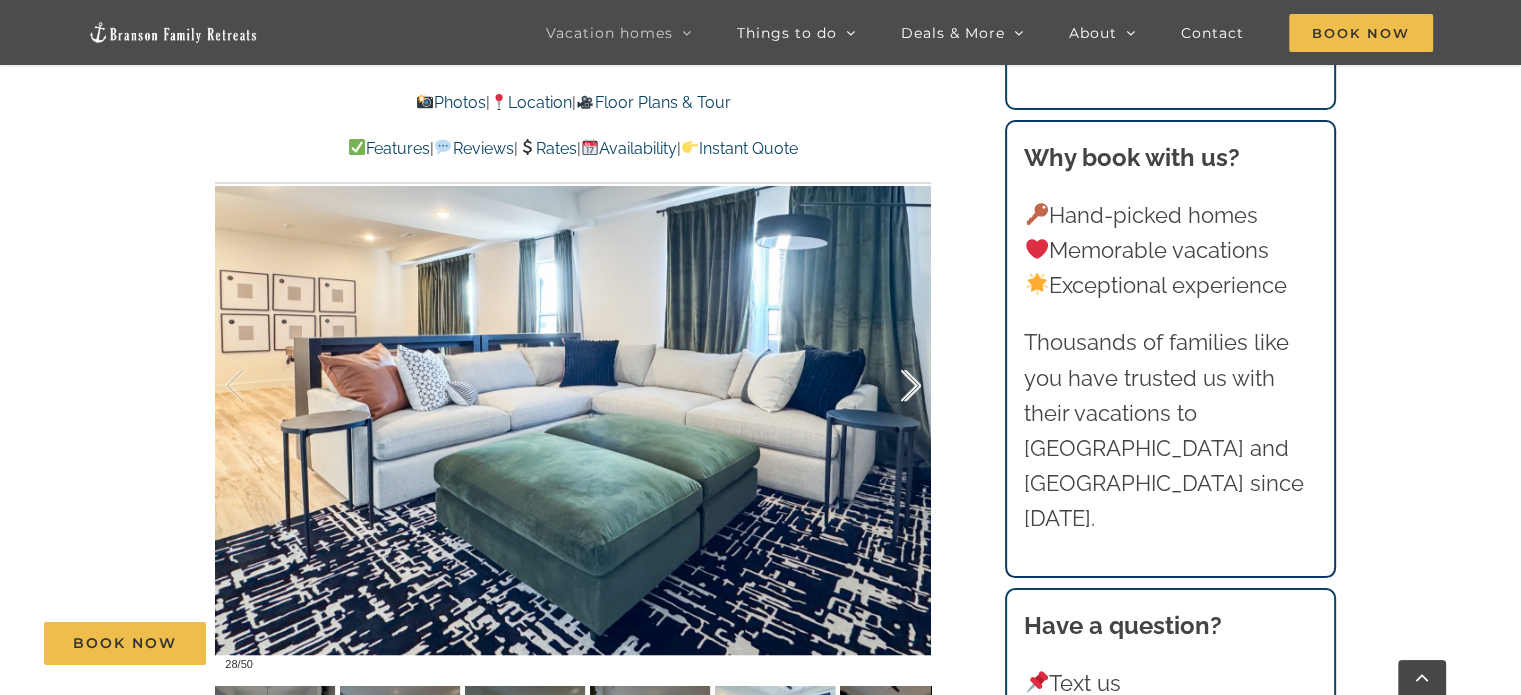 click at bounding box center (890, 386) 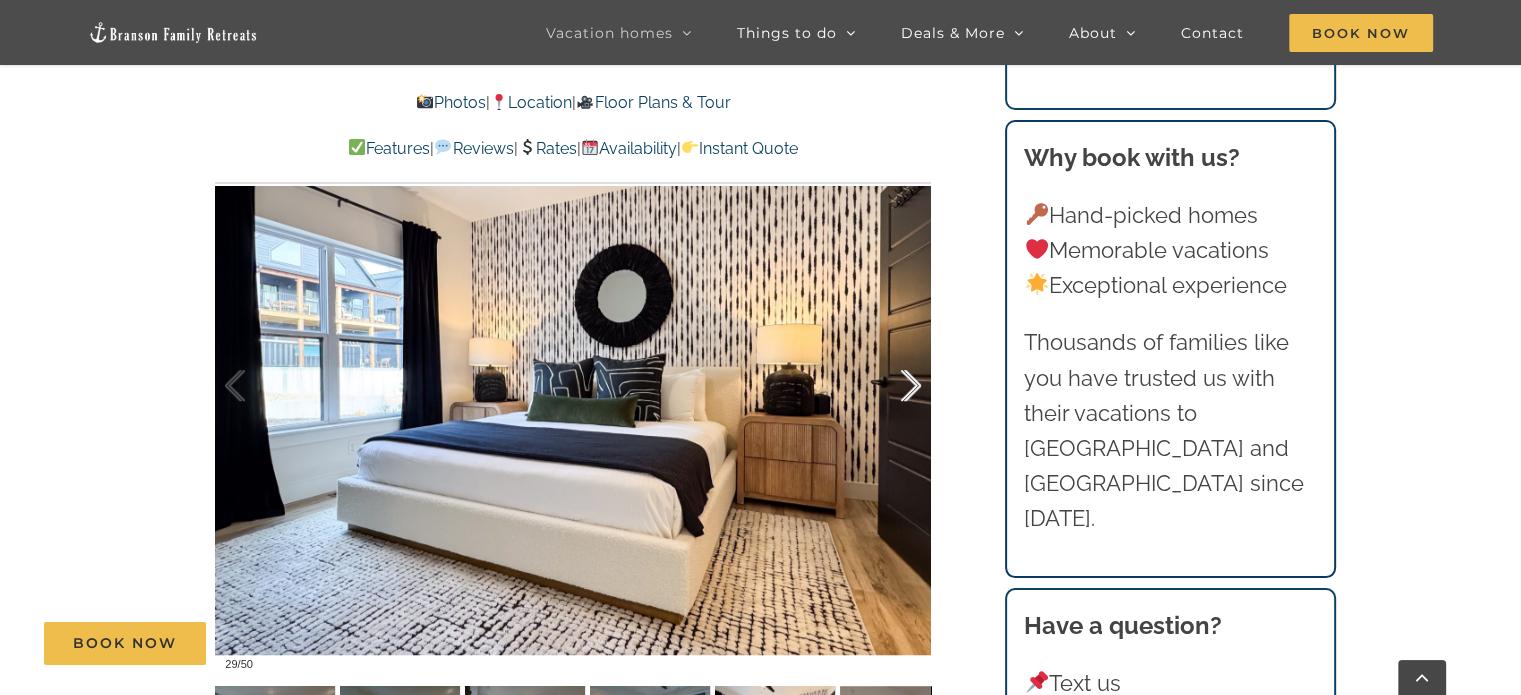 click at bounding box center [890, 386] 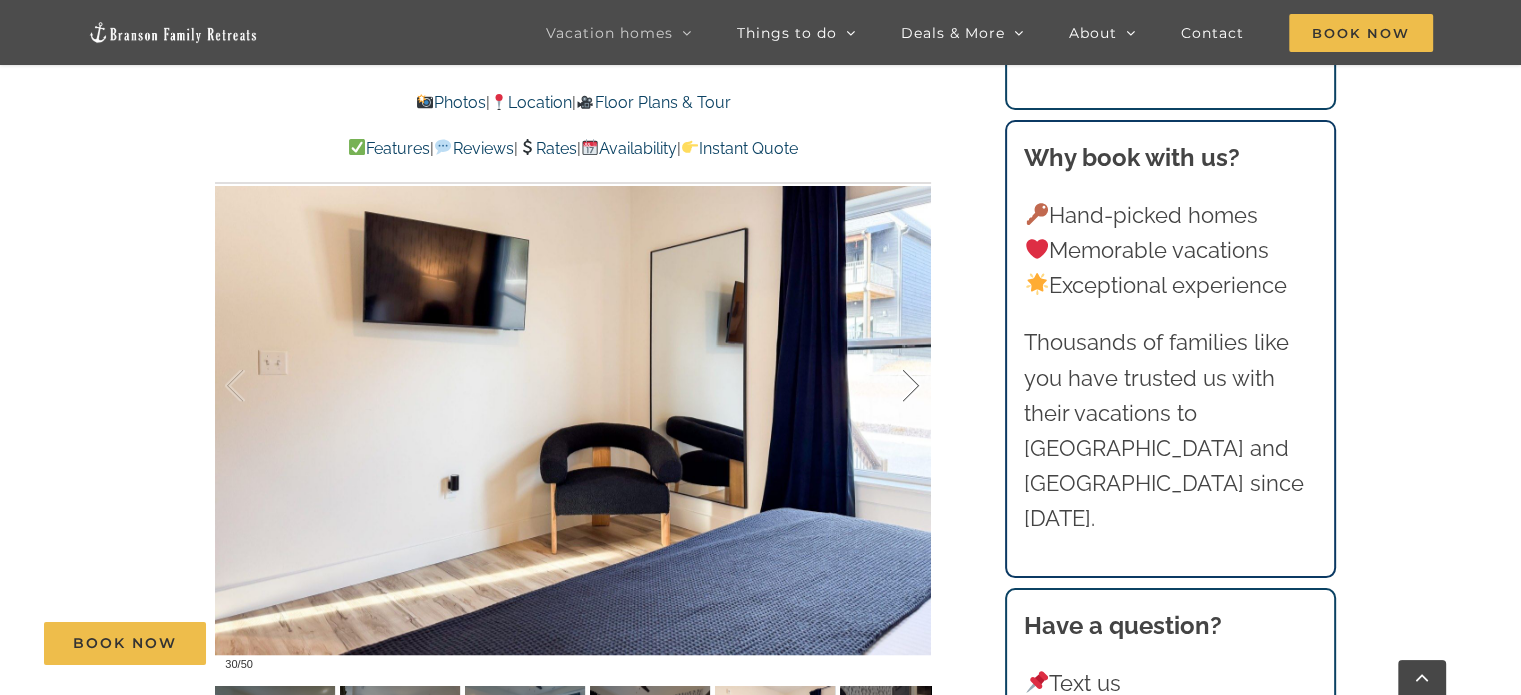 click at bounding box center (890, 386) 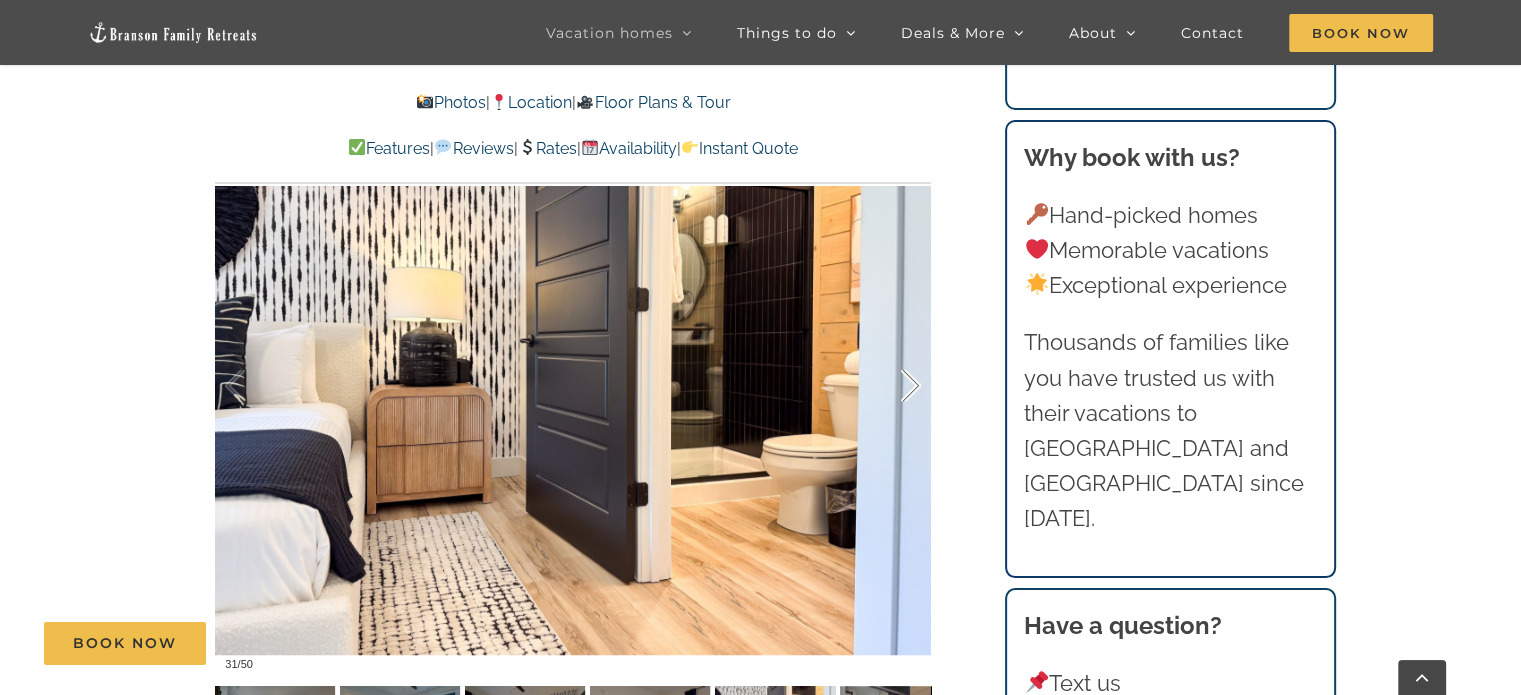 click at bounding box center [890, 386] 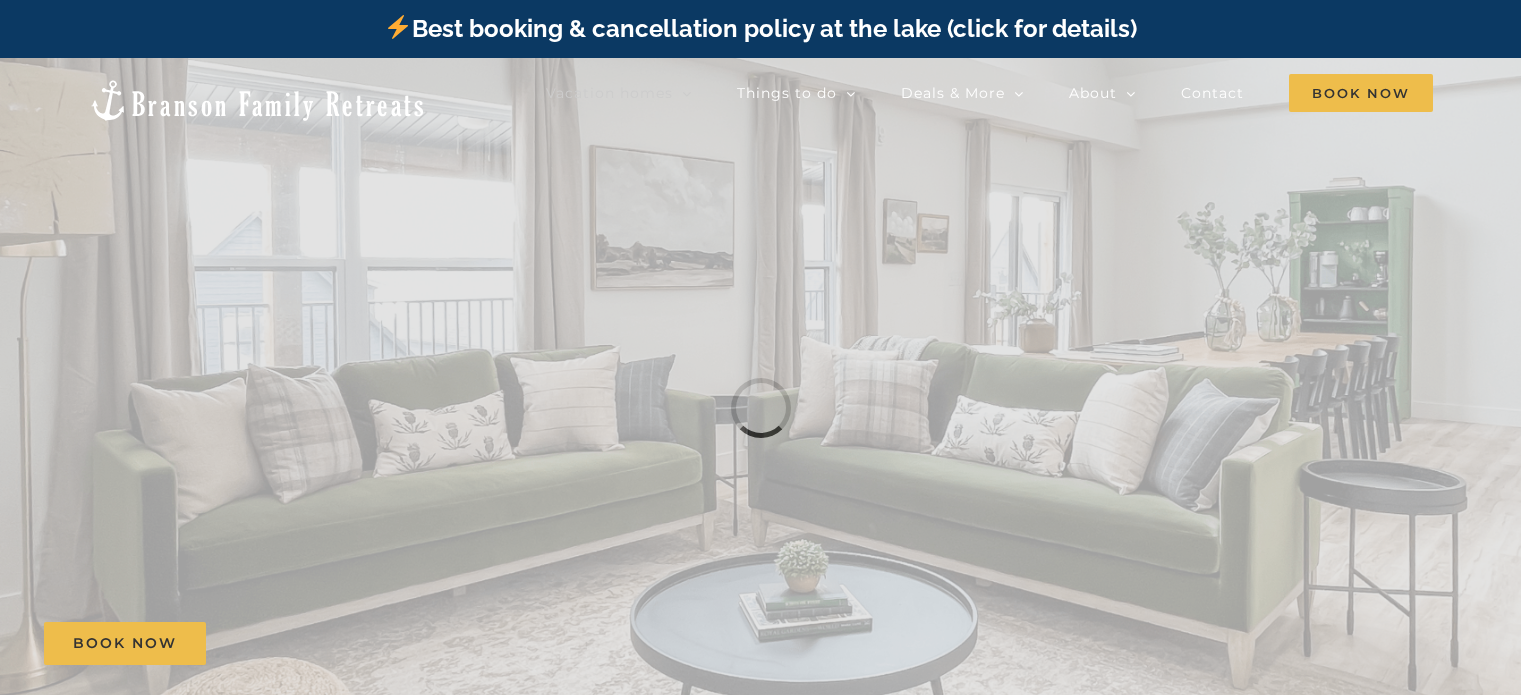 scroll, scrollTop: 0, scrollLeft: 0, axis: both 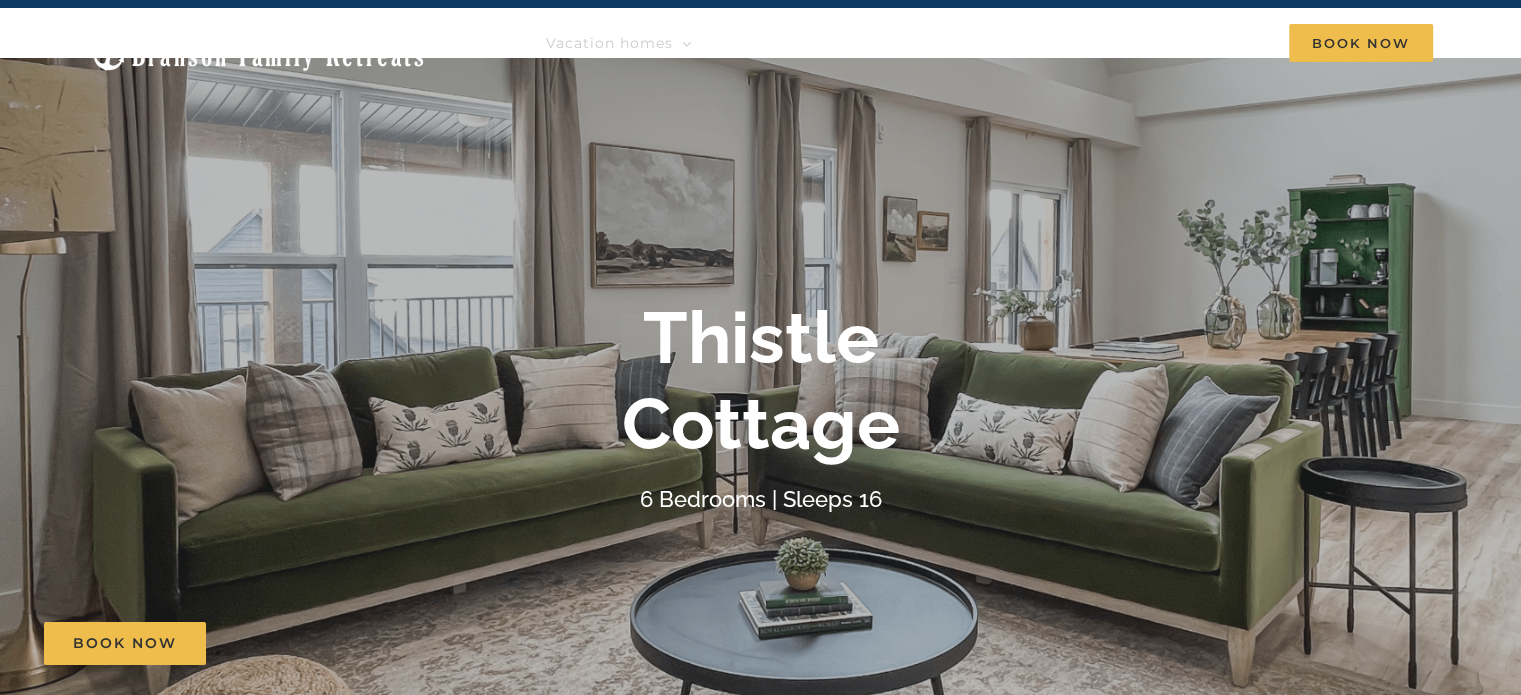 click on "Thistle
Cottage" at bounding box center (761, 381) 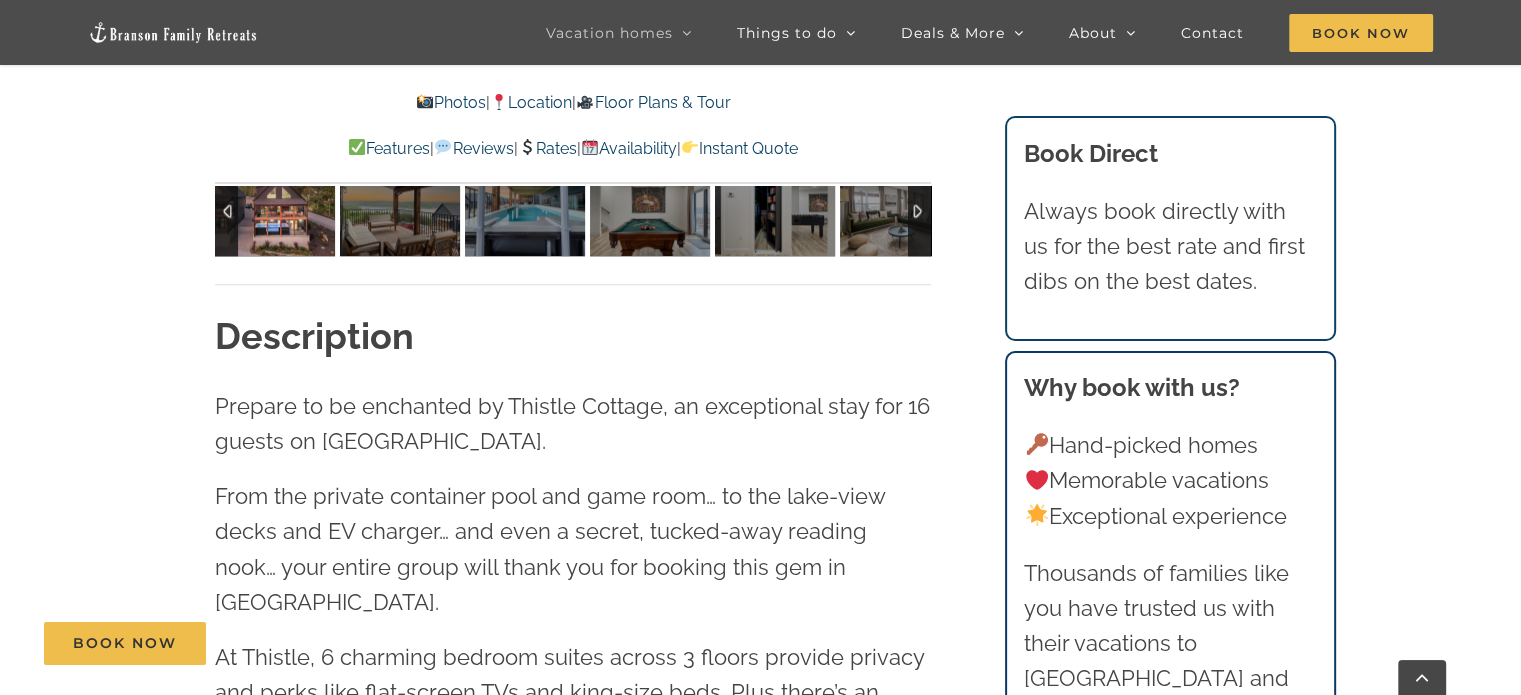 scroll, scrollTop: 1475, scrollLeft: 0, axis: vertical 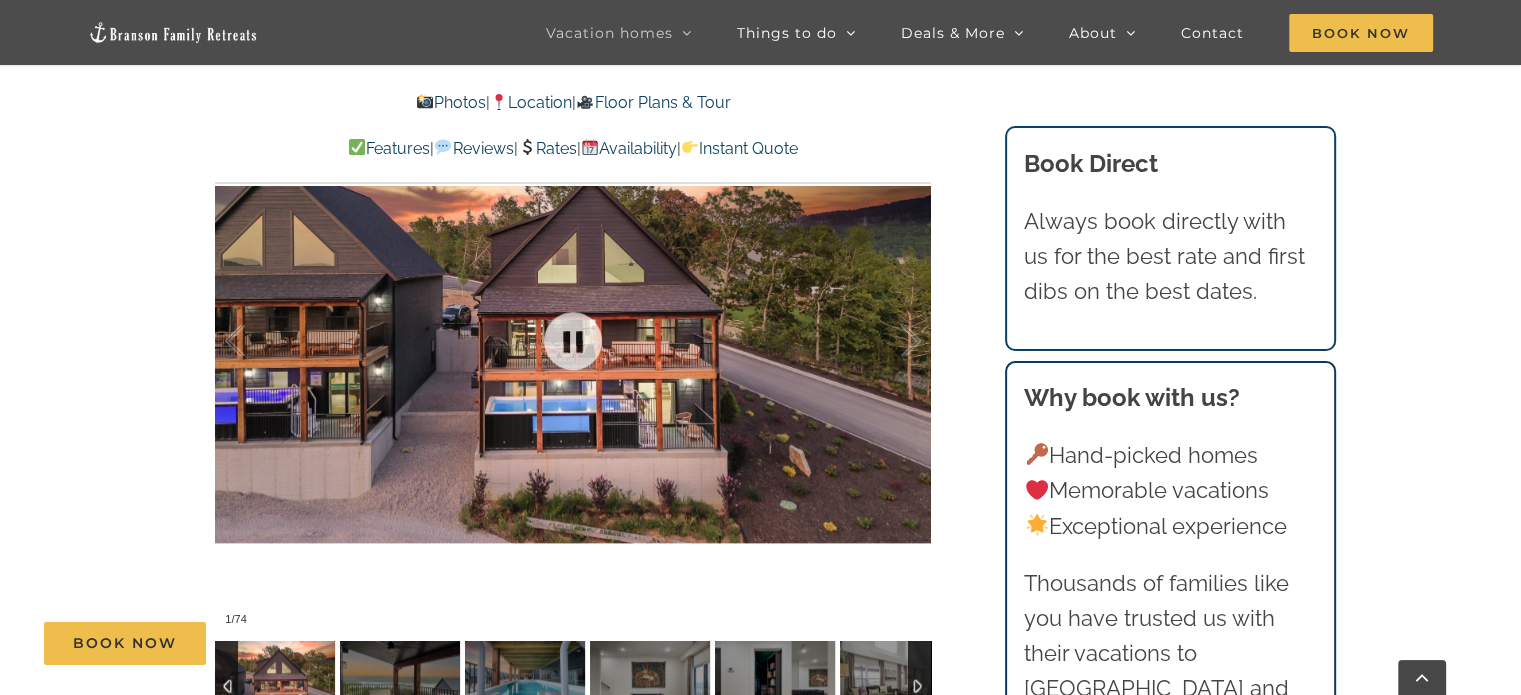 click at bounding box center [573, 341] 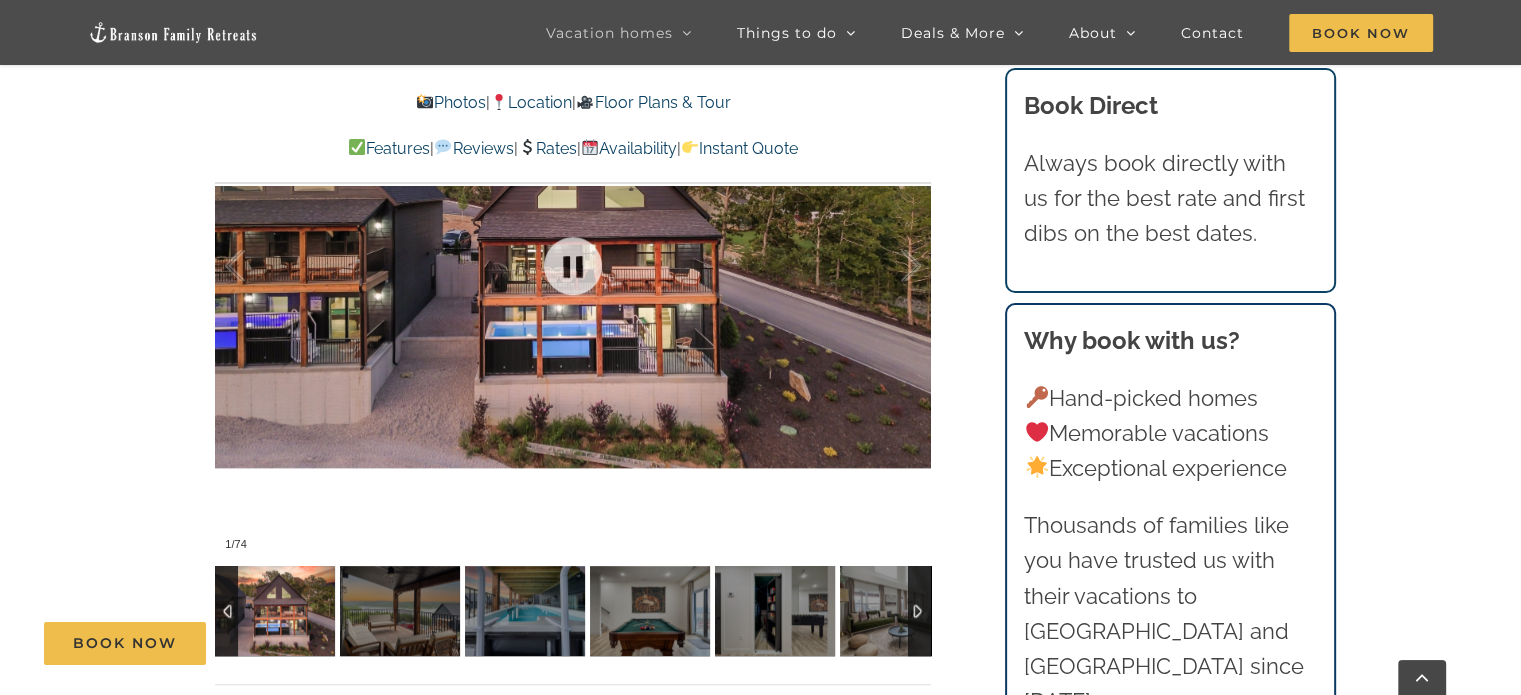scroll, scrollTop: 1575, scrollLeft: 0, axis: vertical 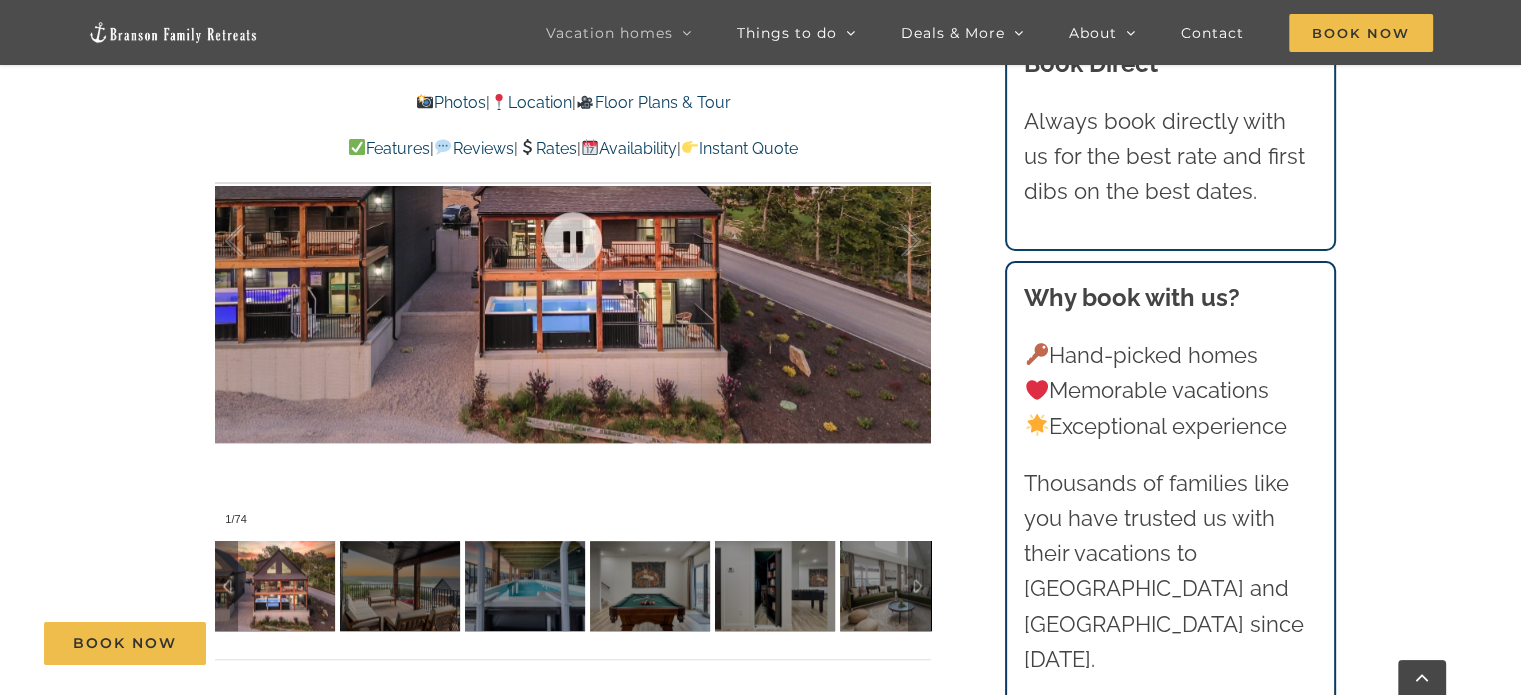 click at bounding box center [573, 241] 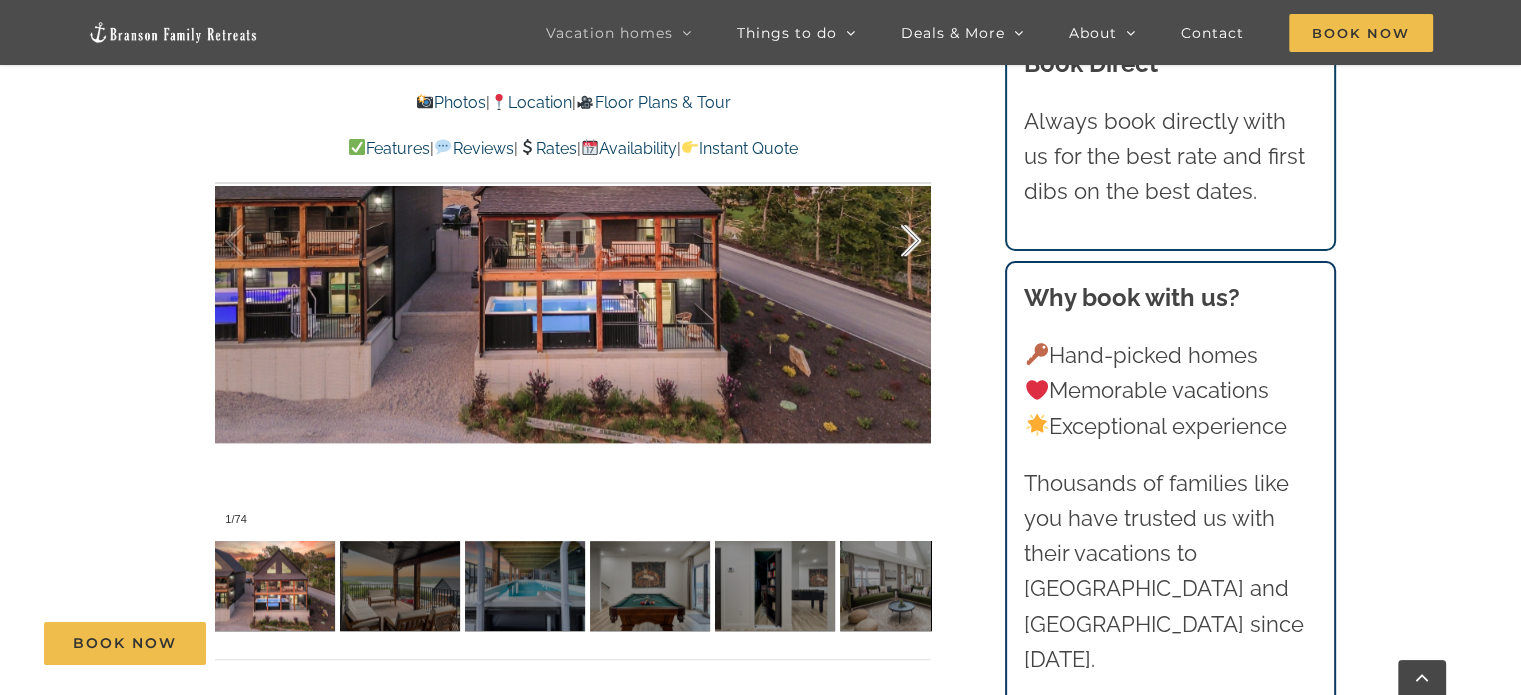 click at bounding box center (890, 241) 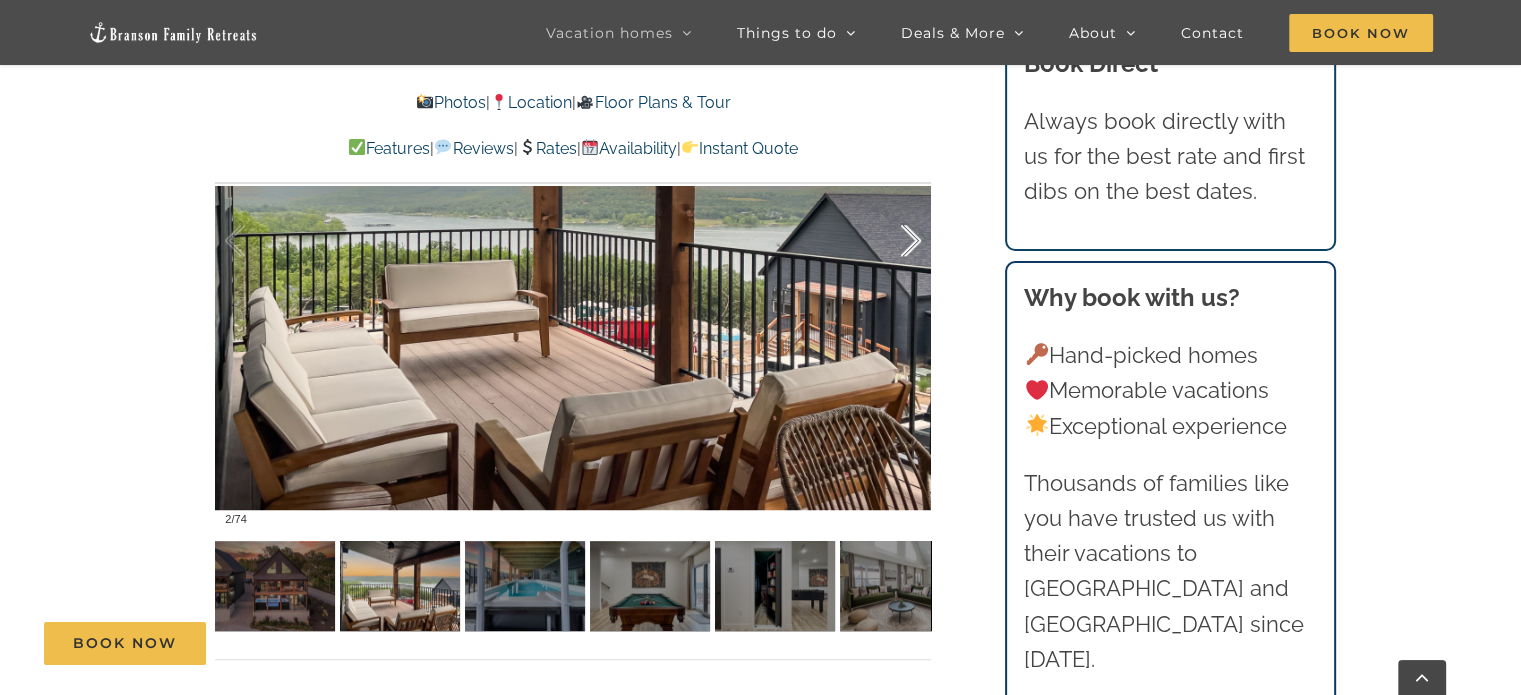 click at bounding box center (890, 241) 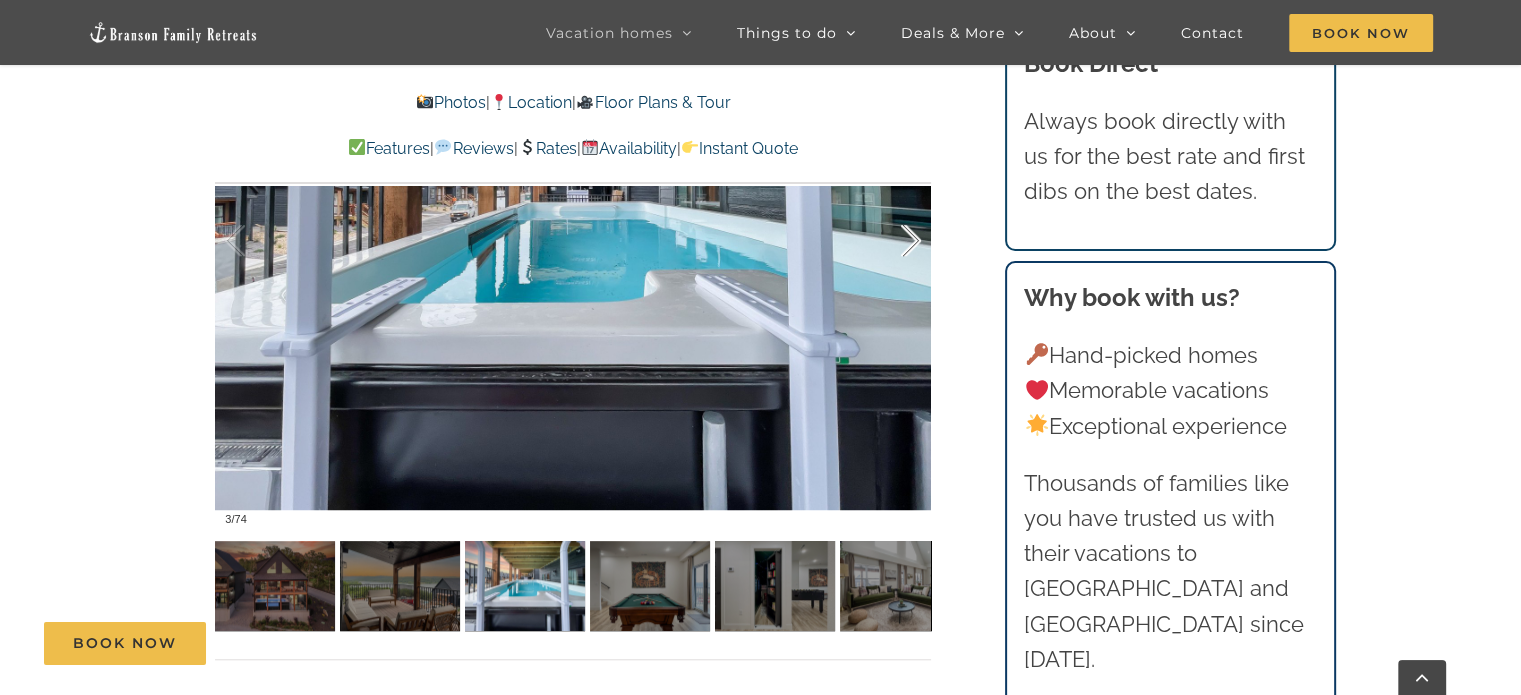 click at bounding box center [890, 241] 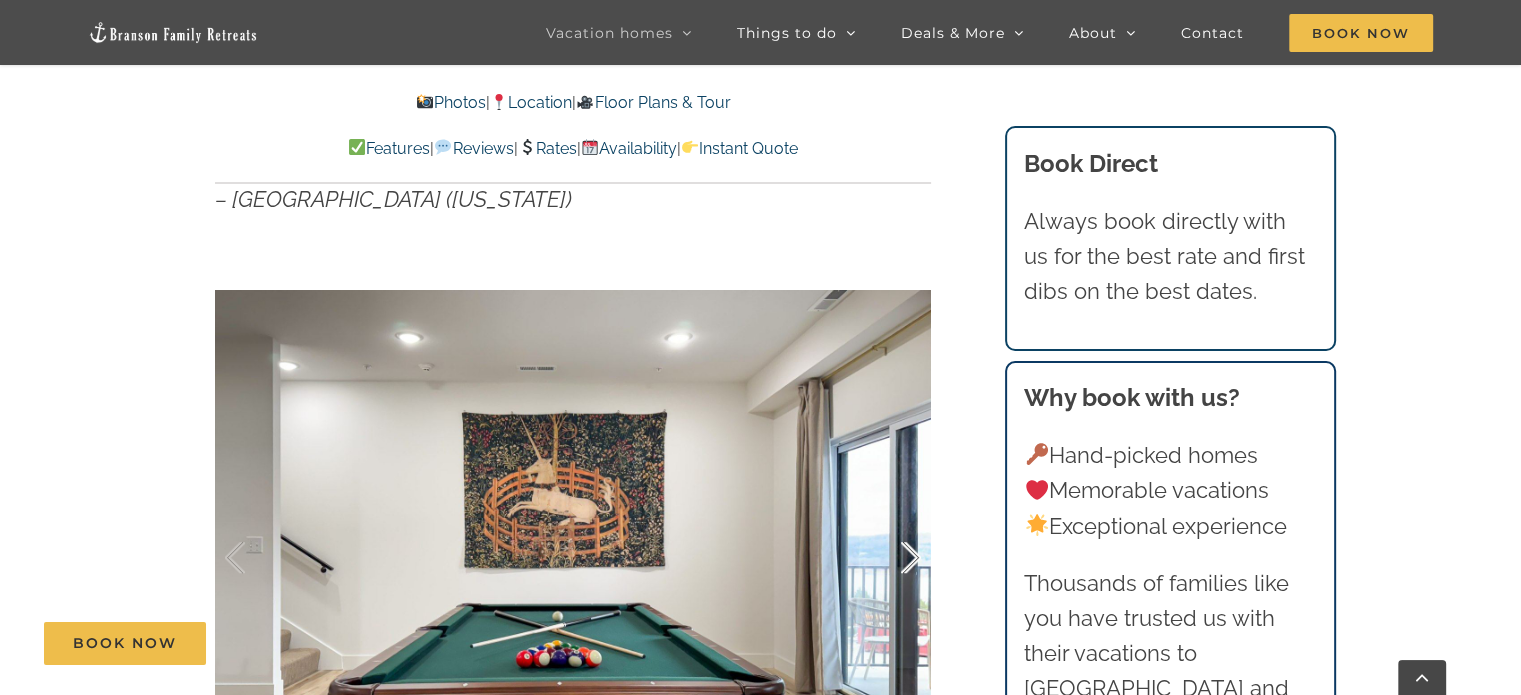 scroll, scrollTop: 1300, scrollLeft: 0, axis: vertical 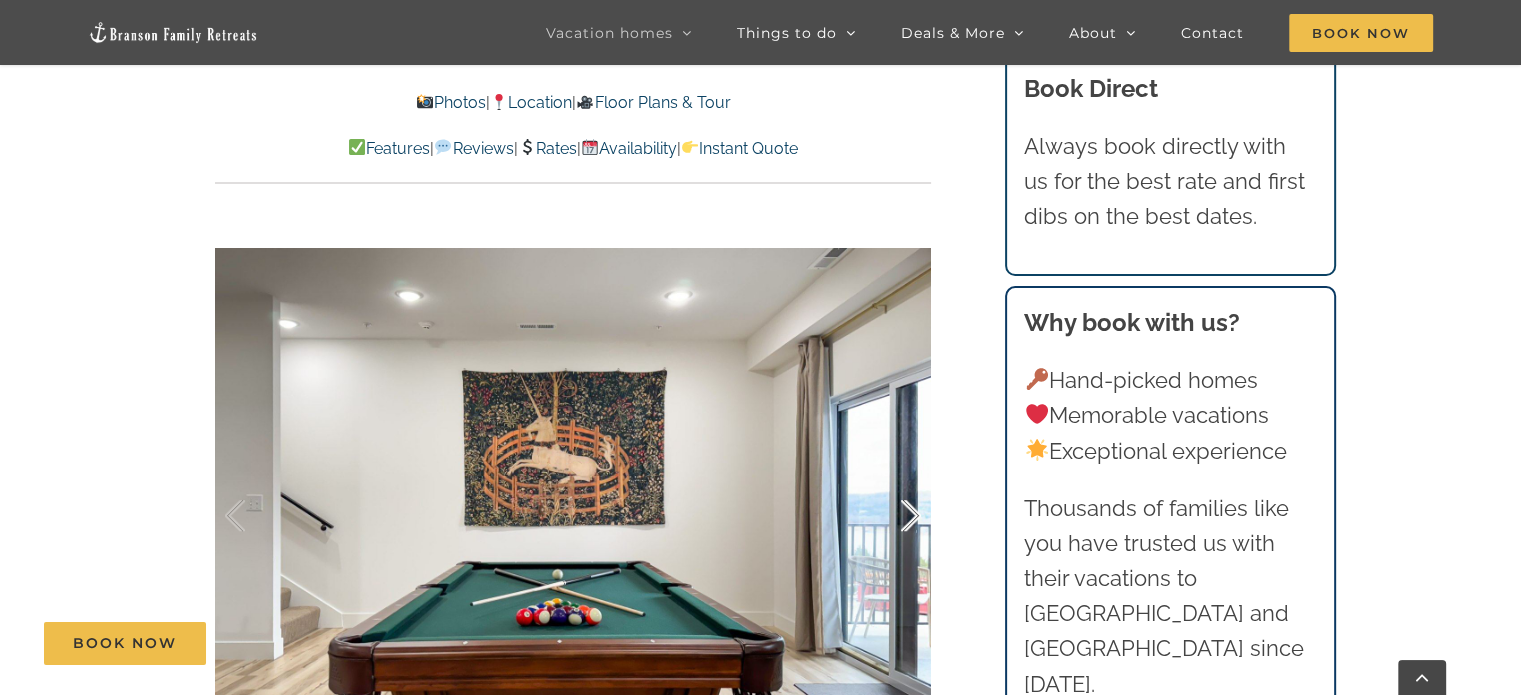 click at bounding box center [890, 516] 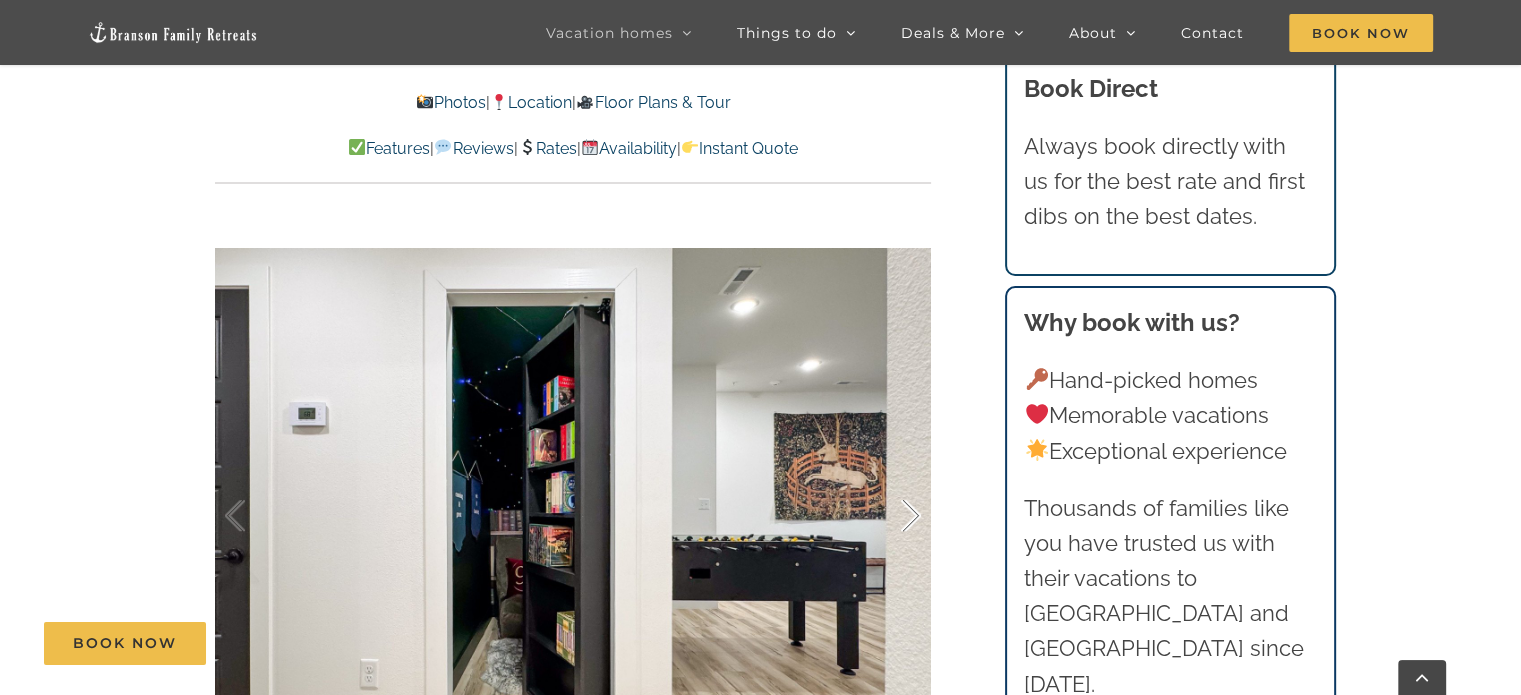 click at bounding box center [890, 516] 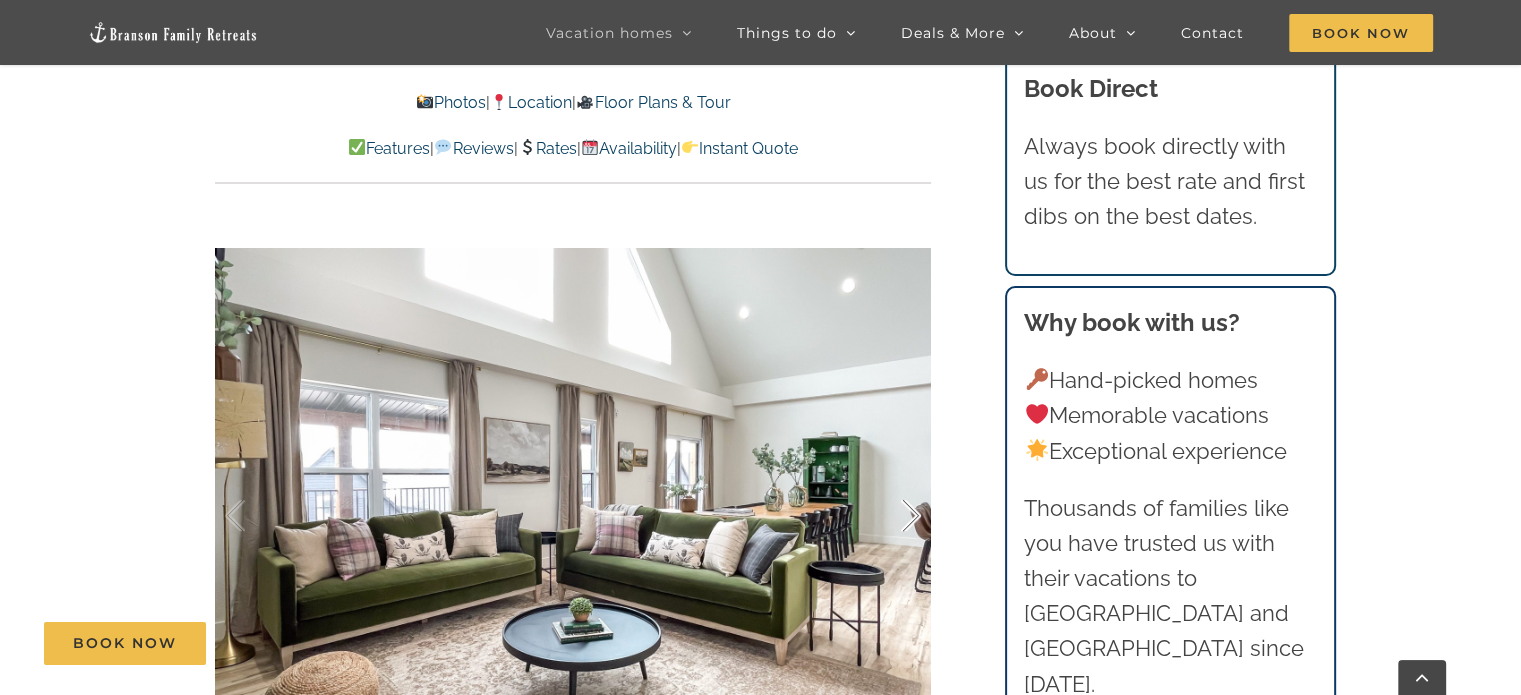 click at bounding box center (890, 516) 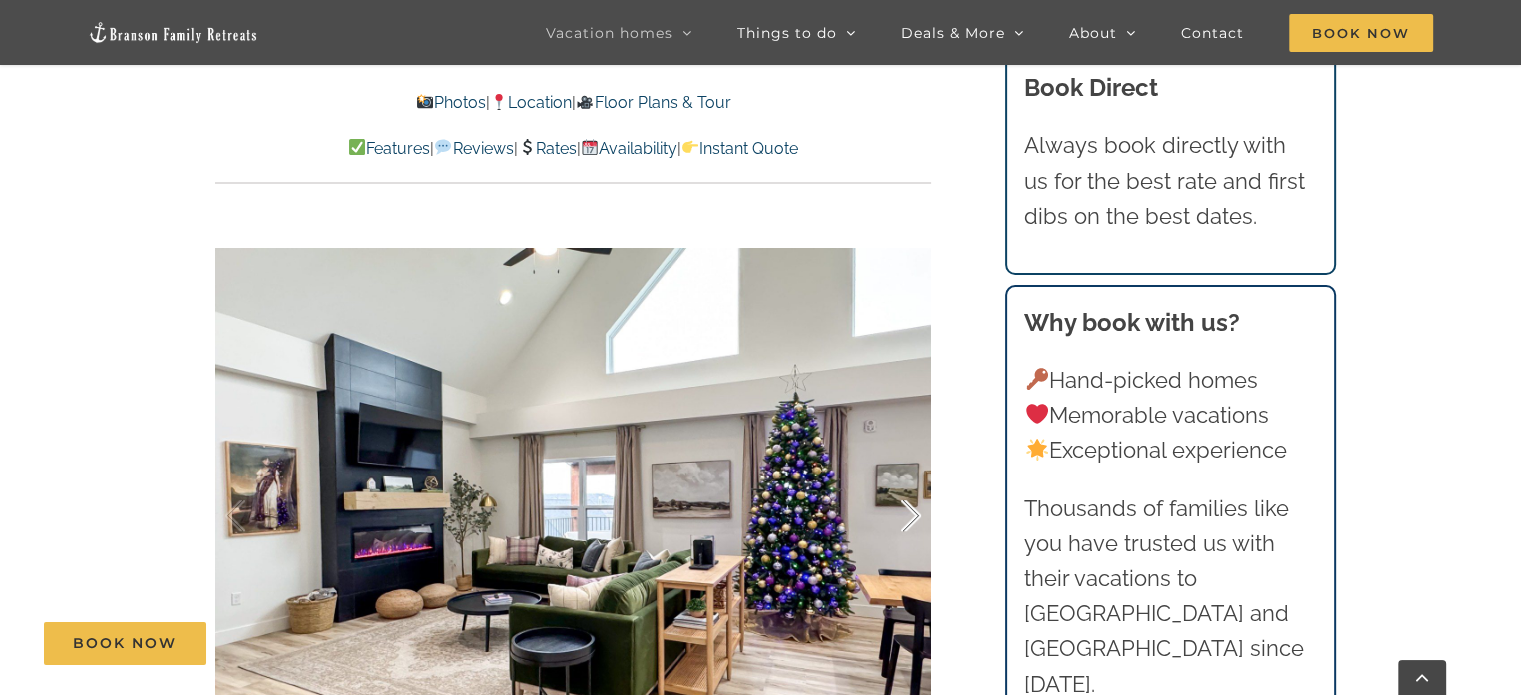 click at bounding box center (890, 516) 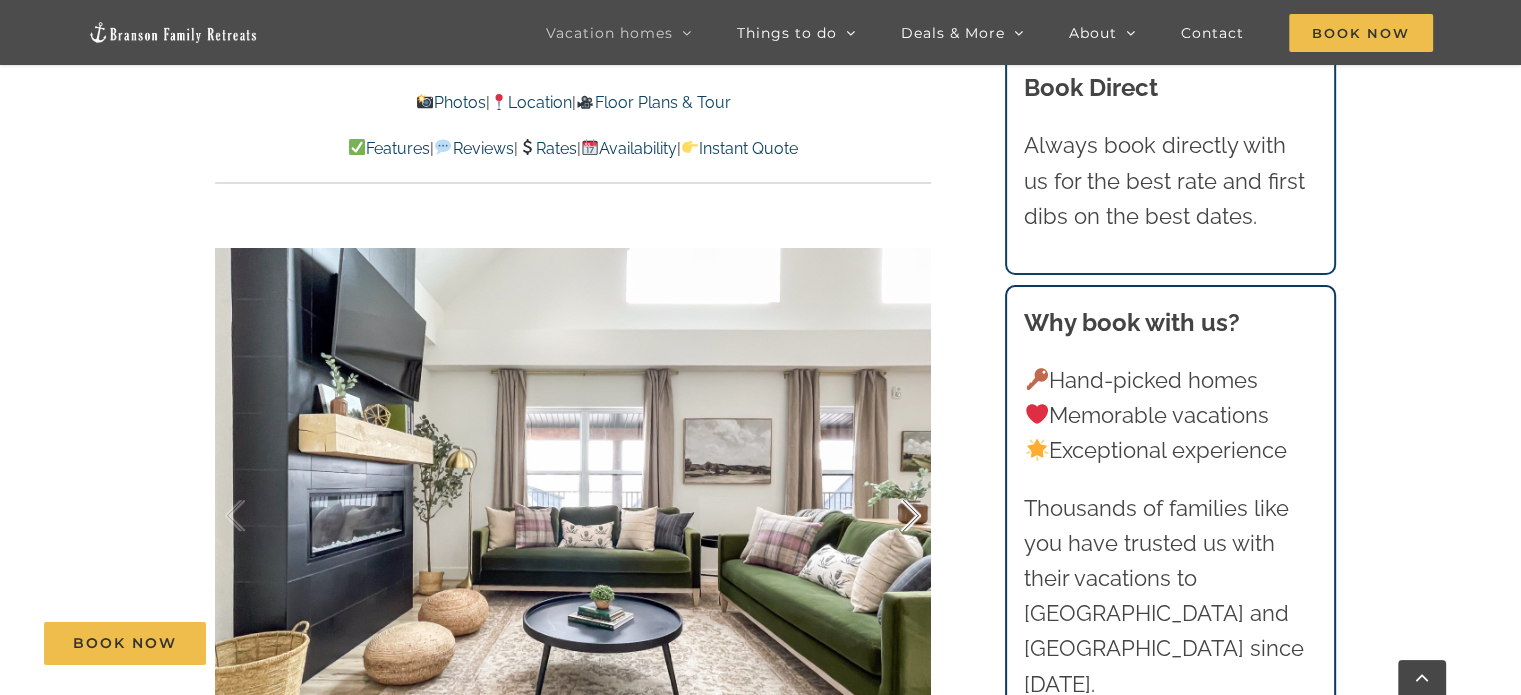 click at bounding box center (890, 516) 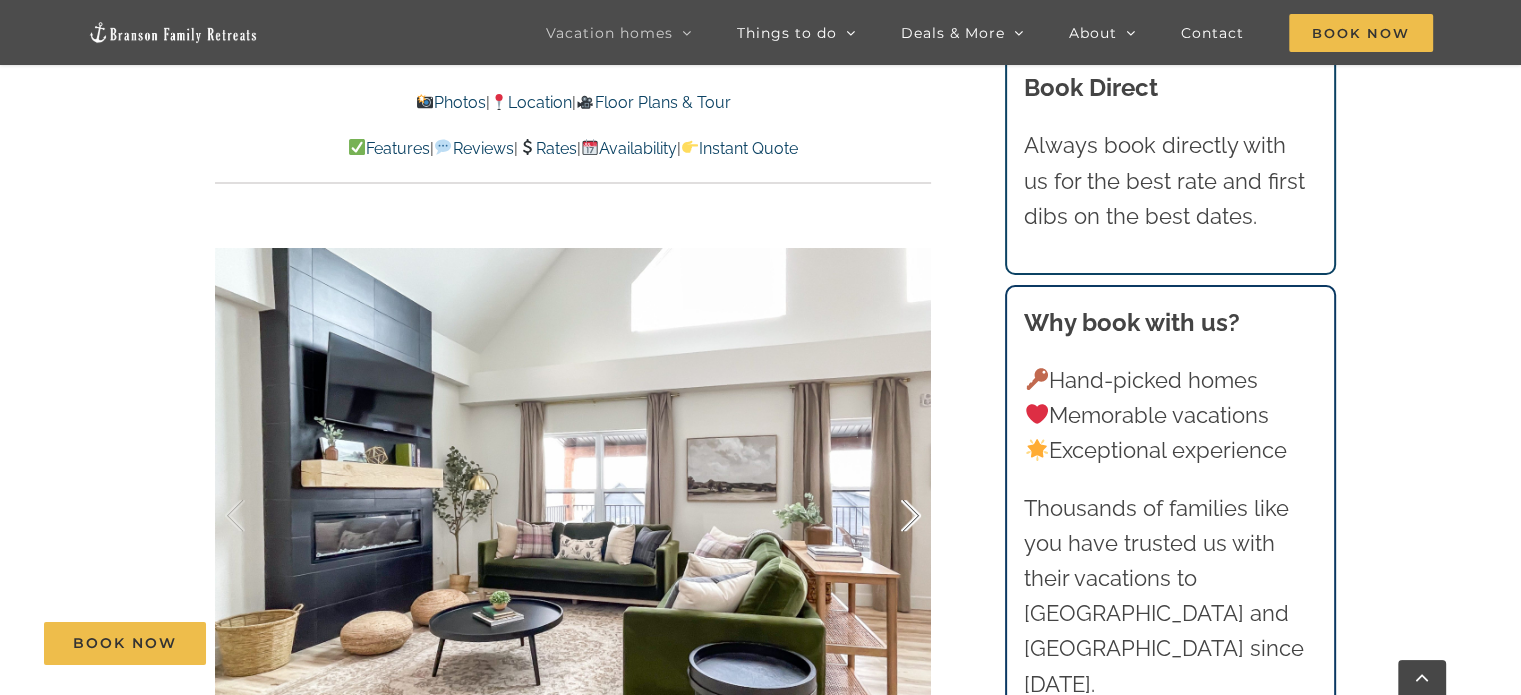 click at bounding box center [890, 516] 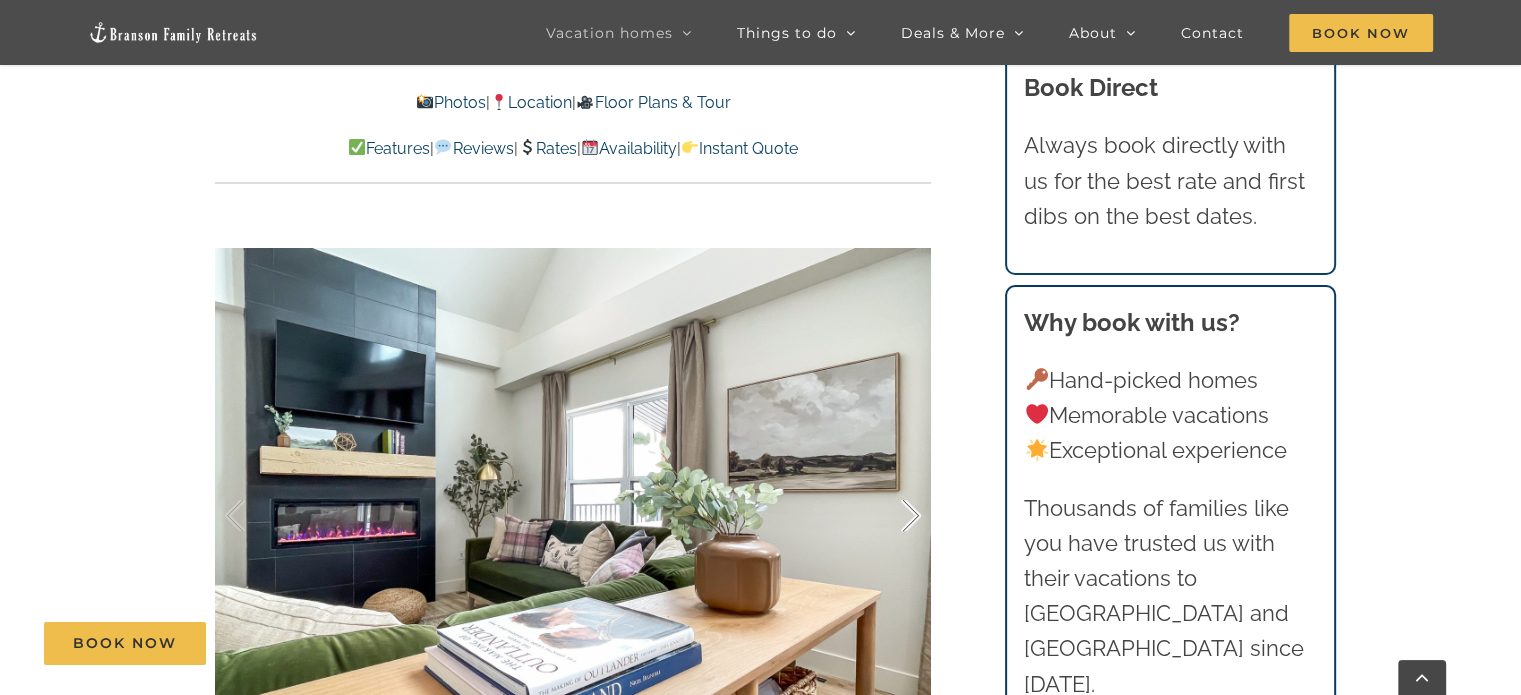 click at bounding box center [890, 516] 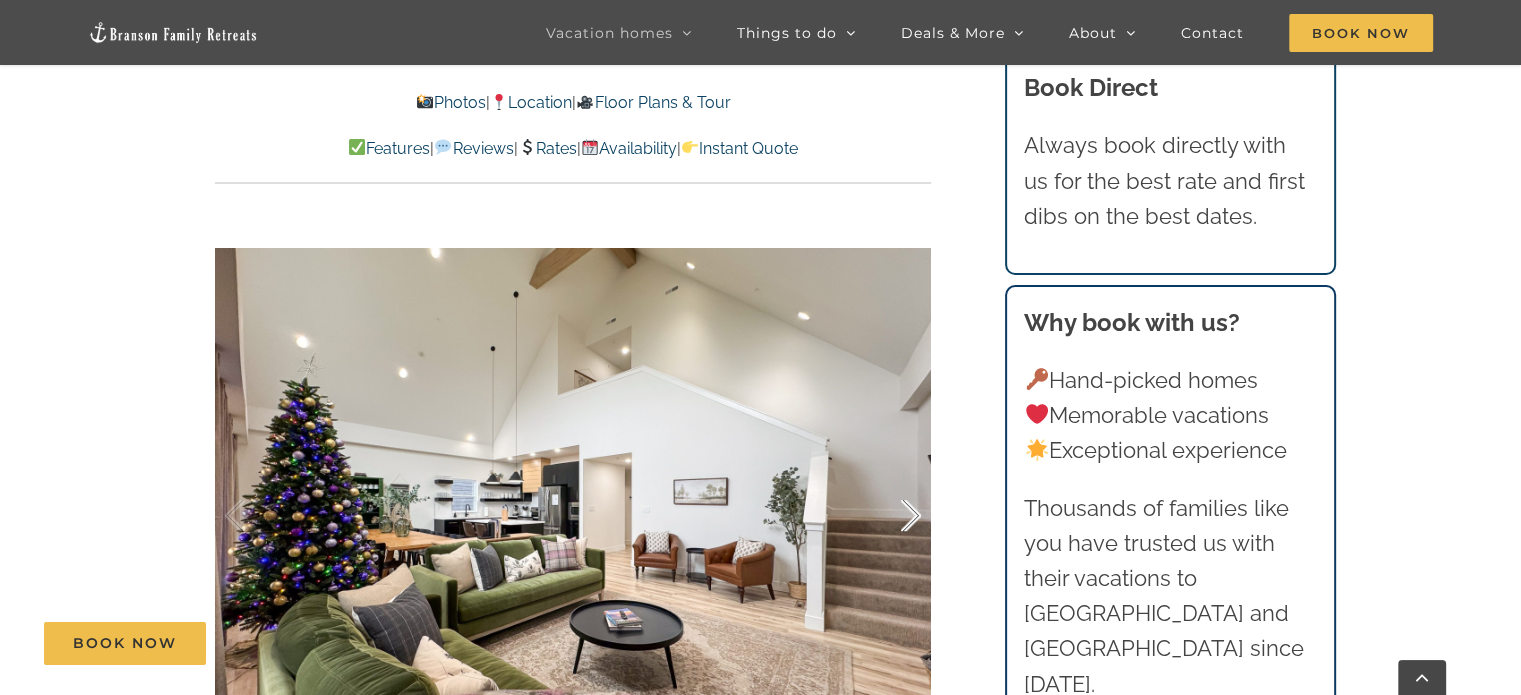 click at bounding box center (890, 516) 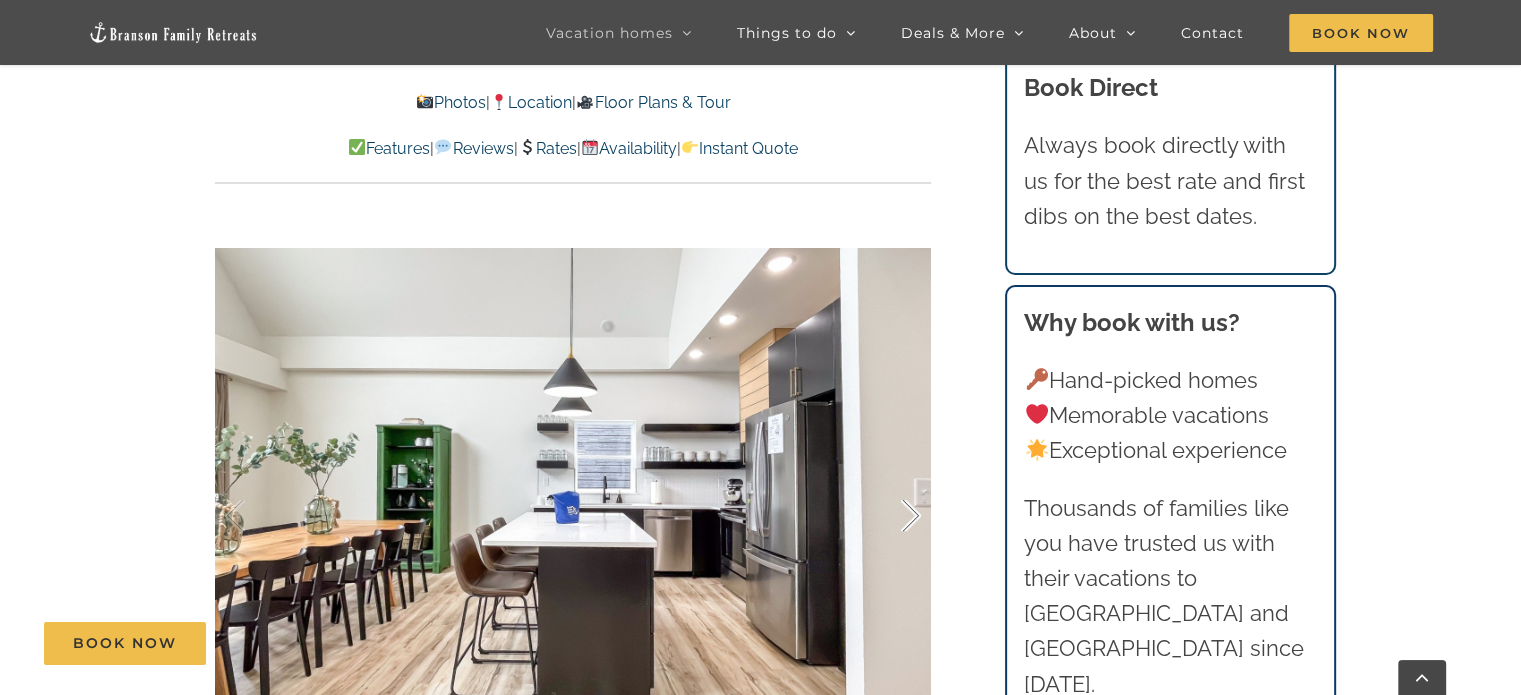 click at bounding box center (890, 516) 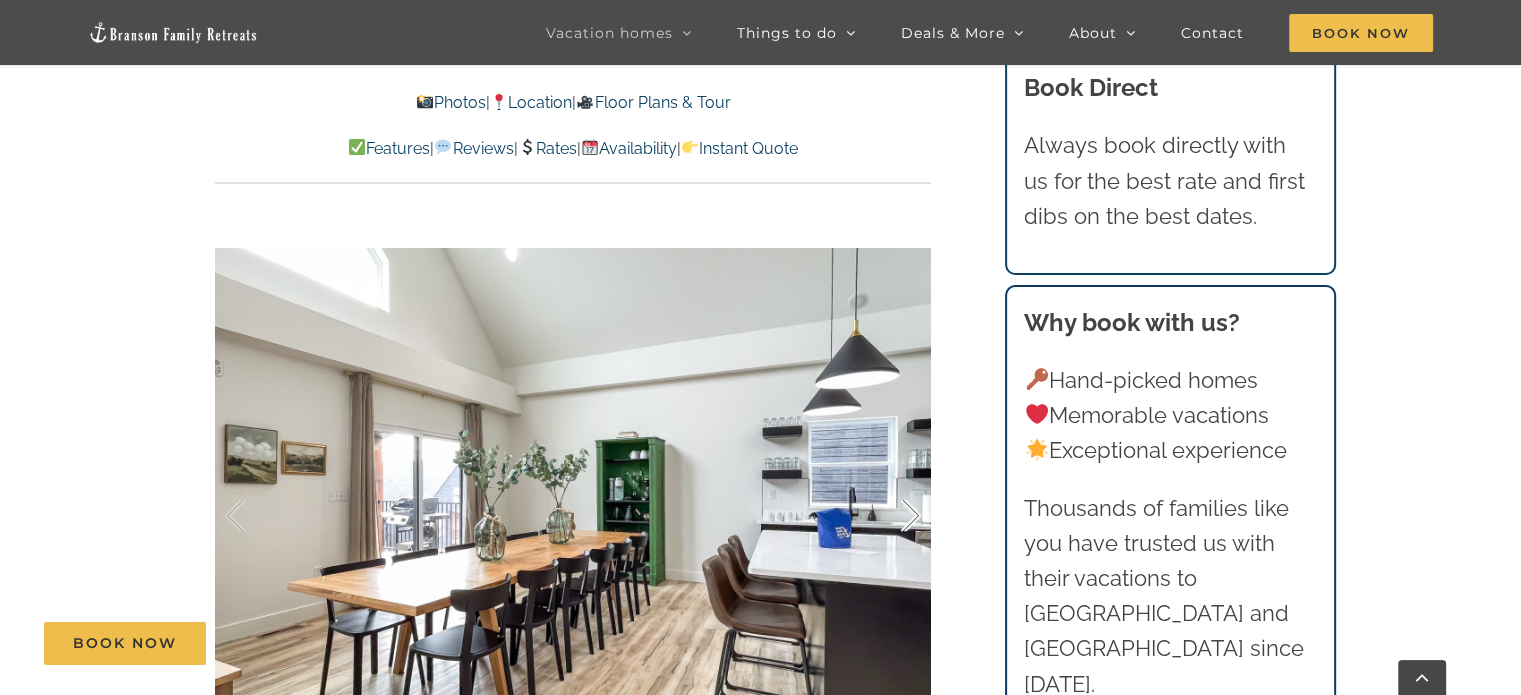 click at bounding box center (890, 516) 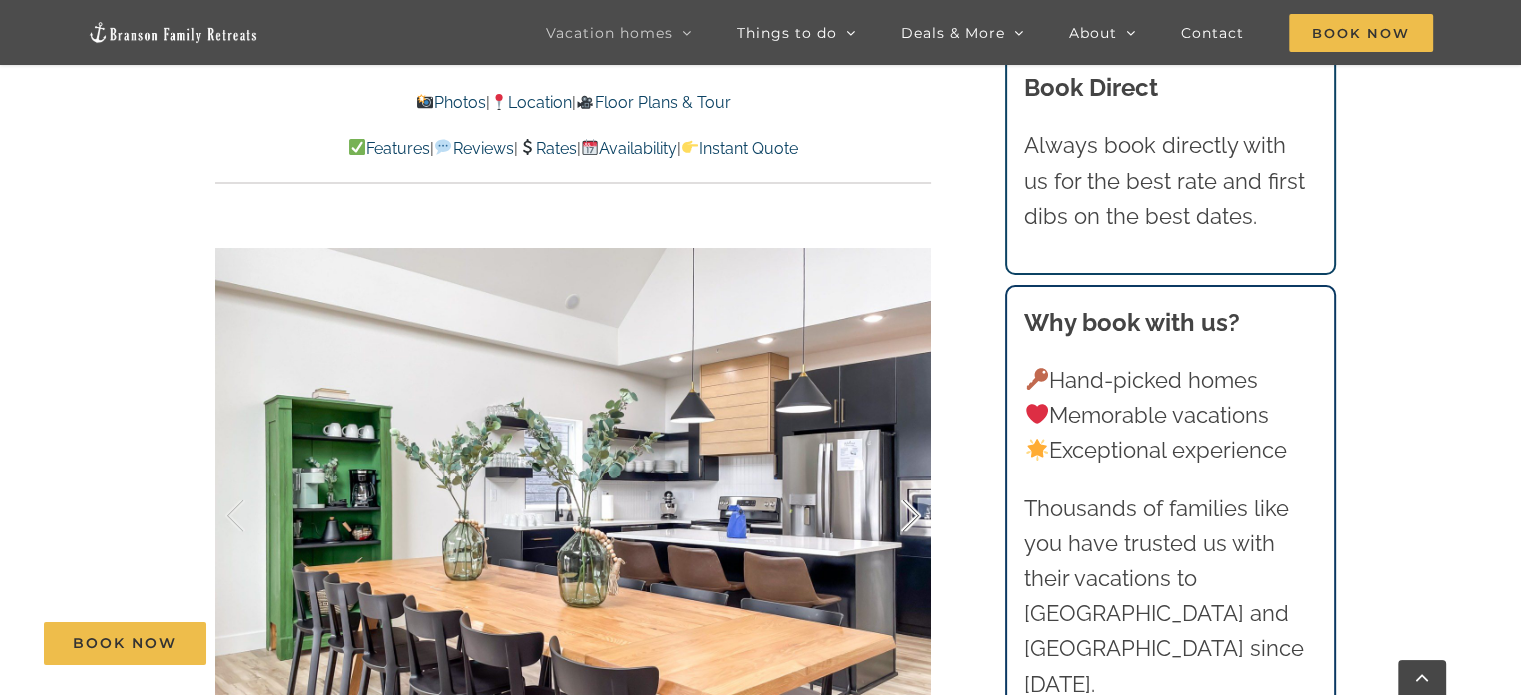 click at bounding box center (890, 516) 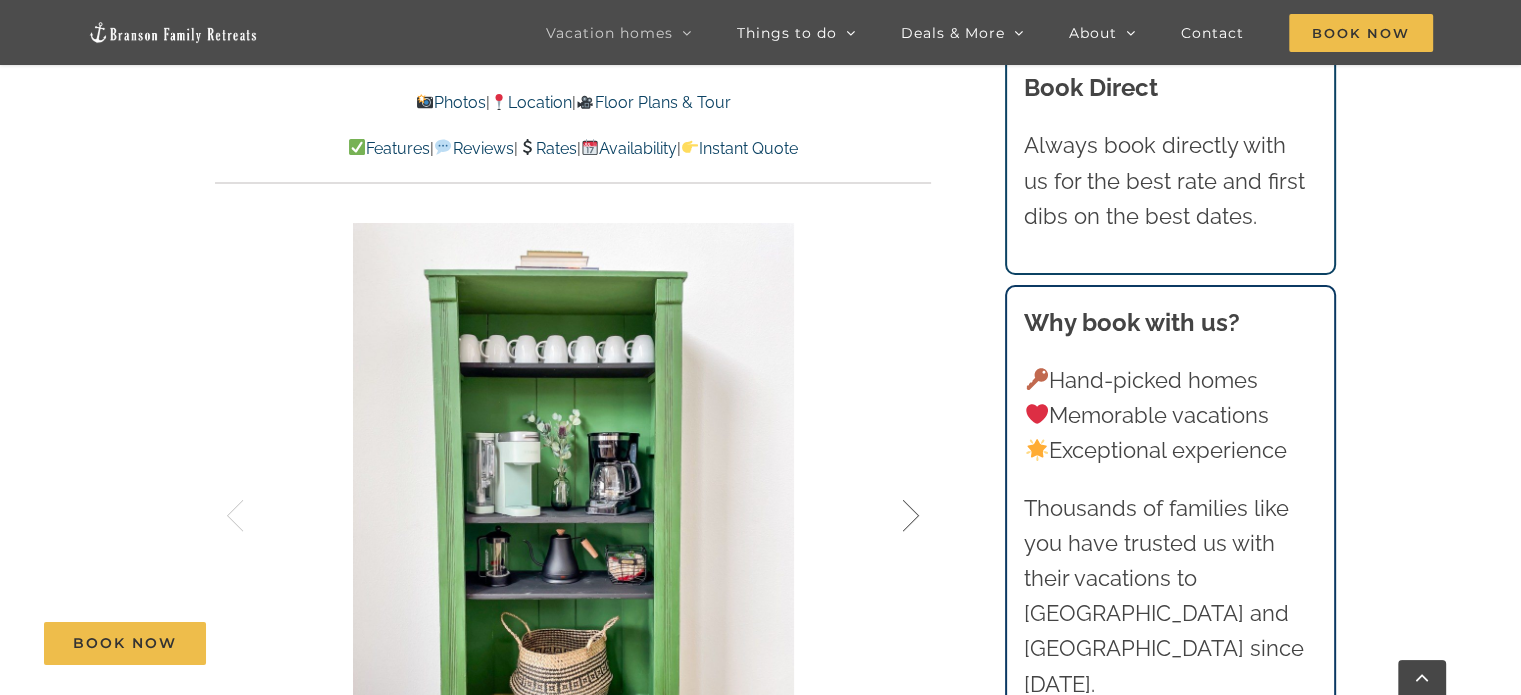 click at bounding box center (890, 516) 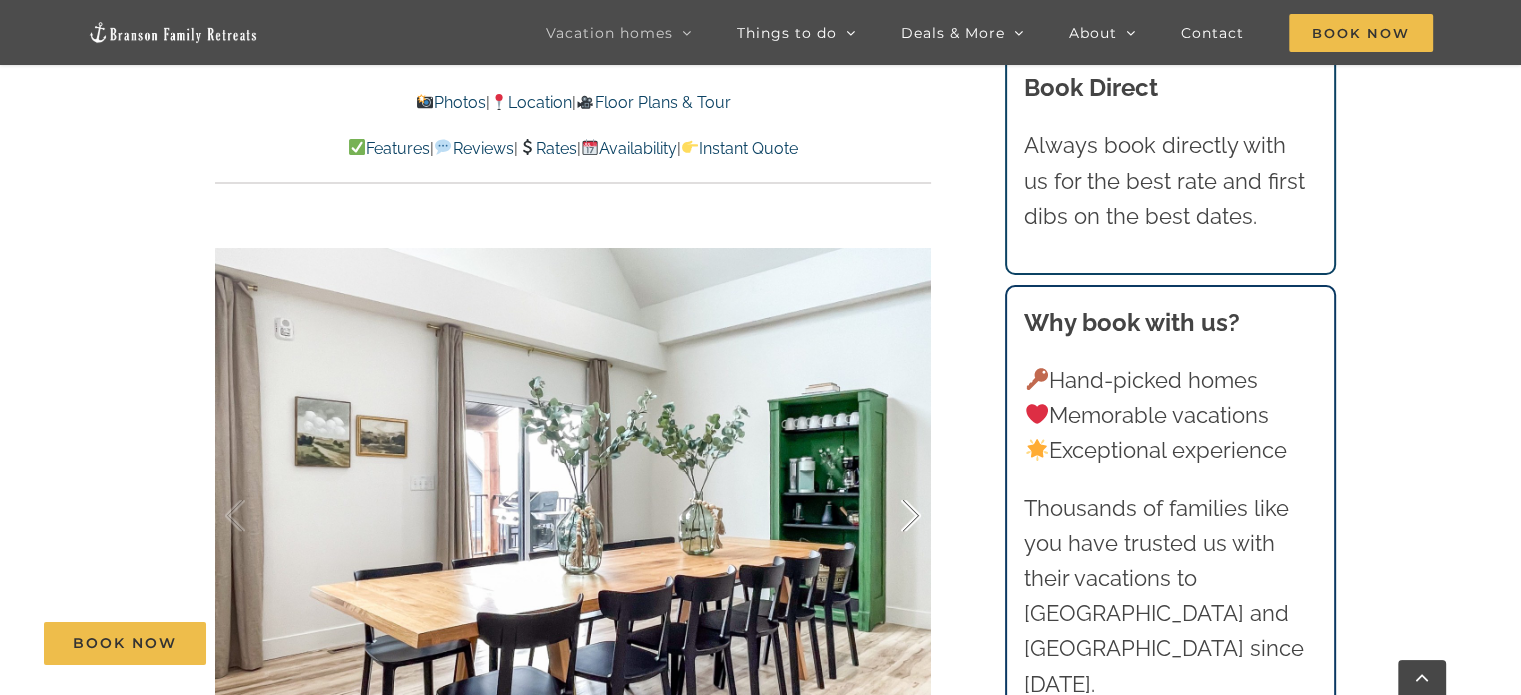 click at bounding box center (890, 516) 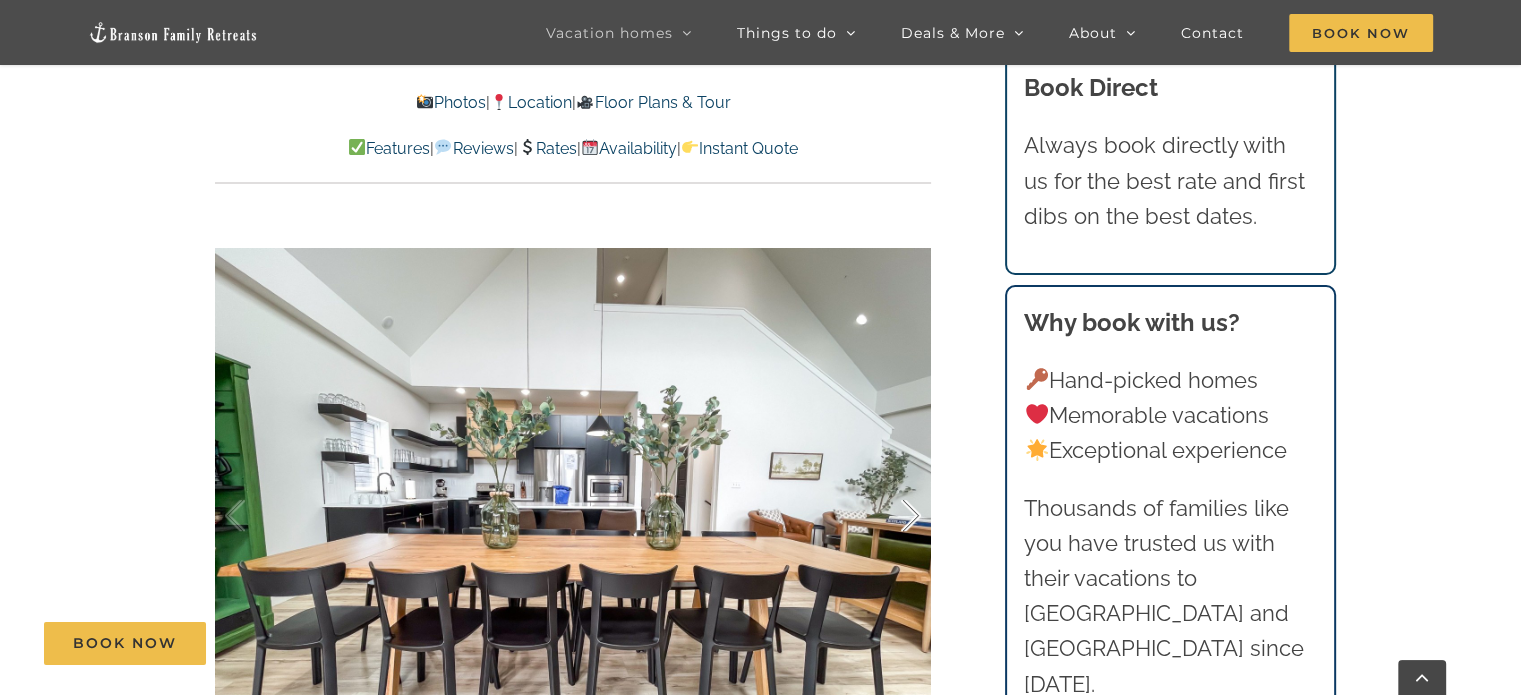 click at bounding box center [890, 516] 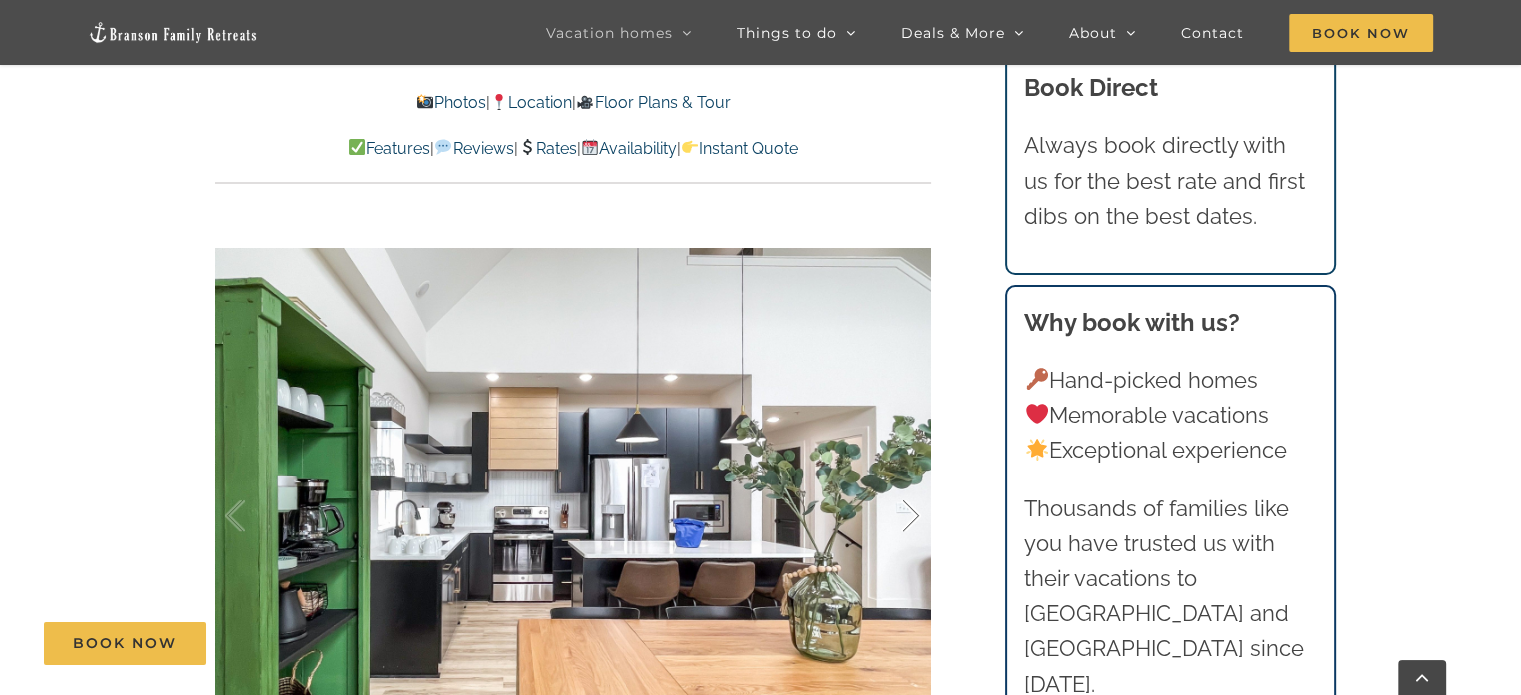 click at bounding box center [890, 516] 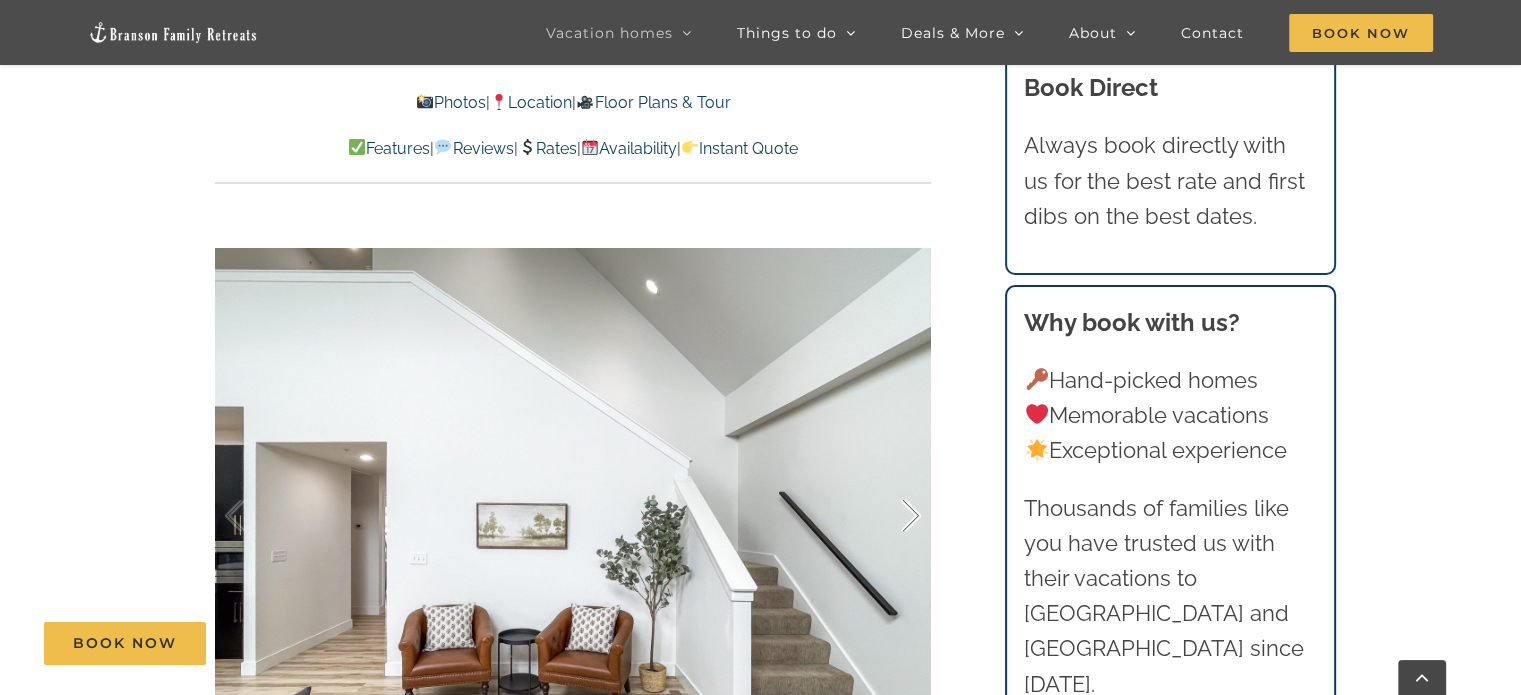 click at bounding box center [890, 516] 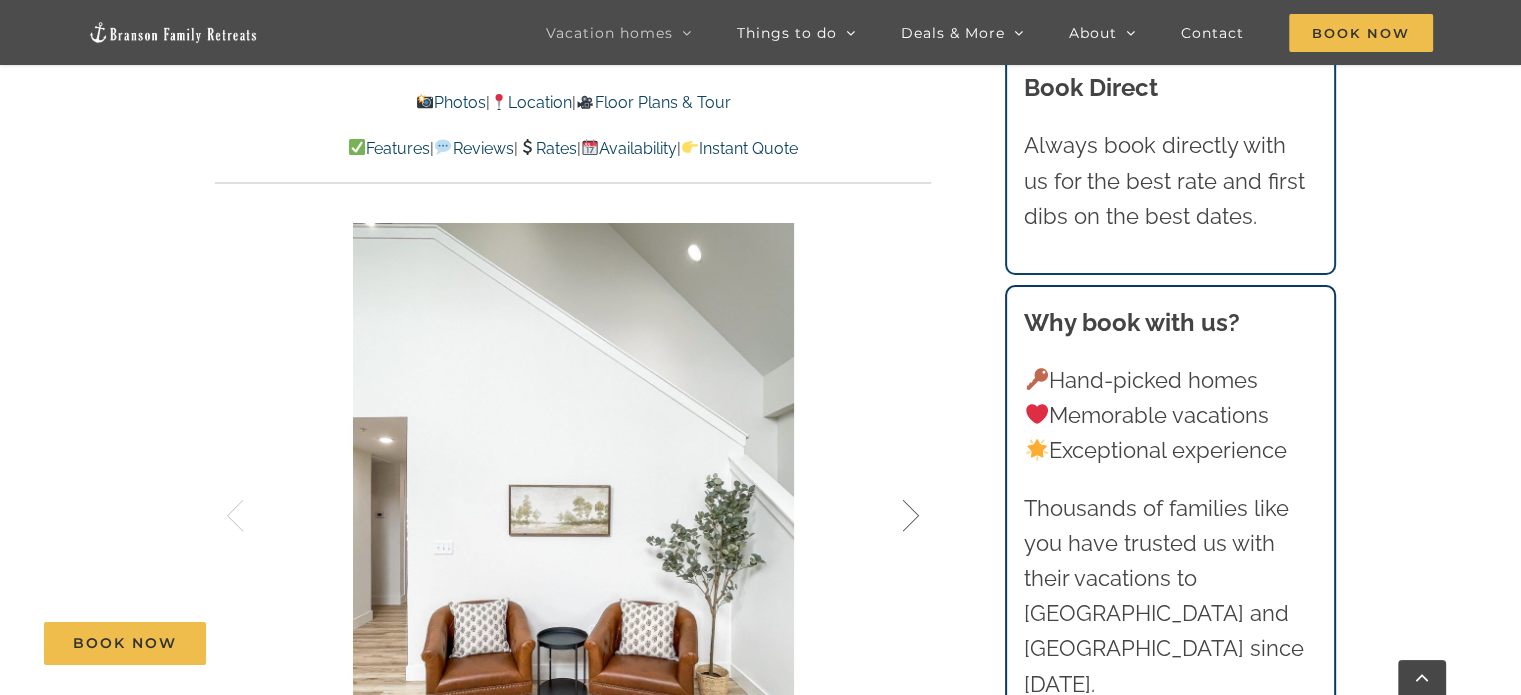 click at bounding box center [890, 516] 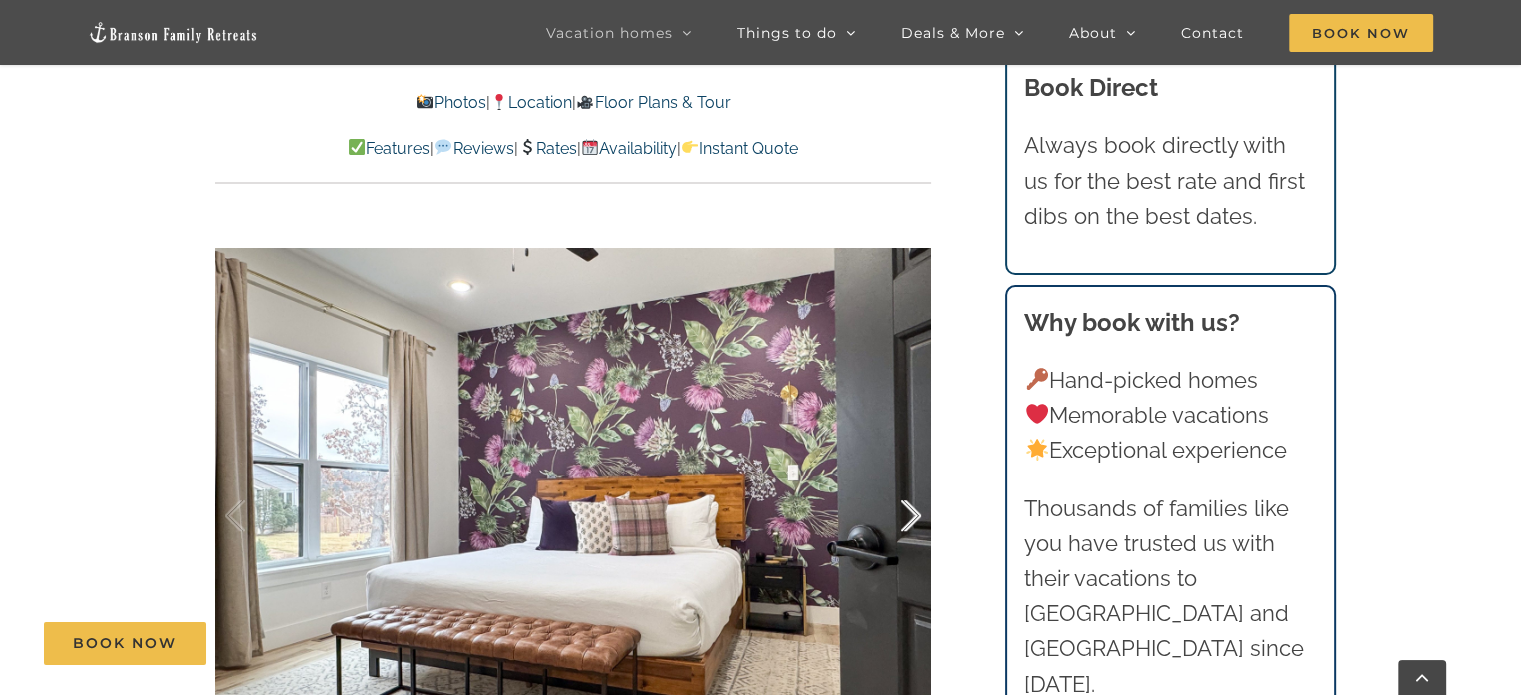 click at bounding box center (890, 516) 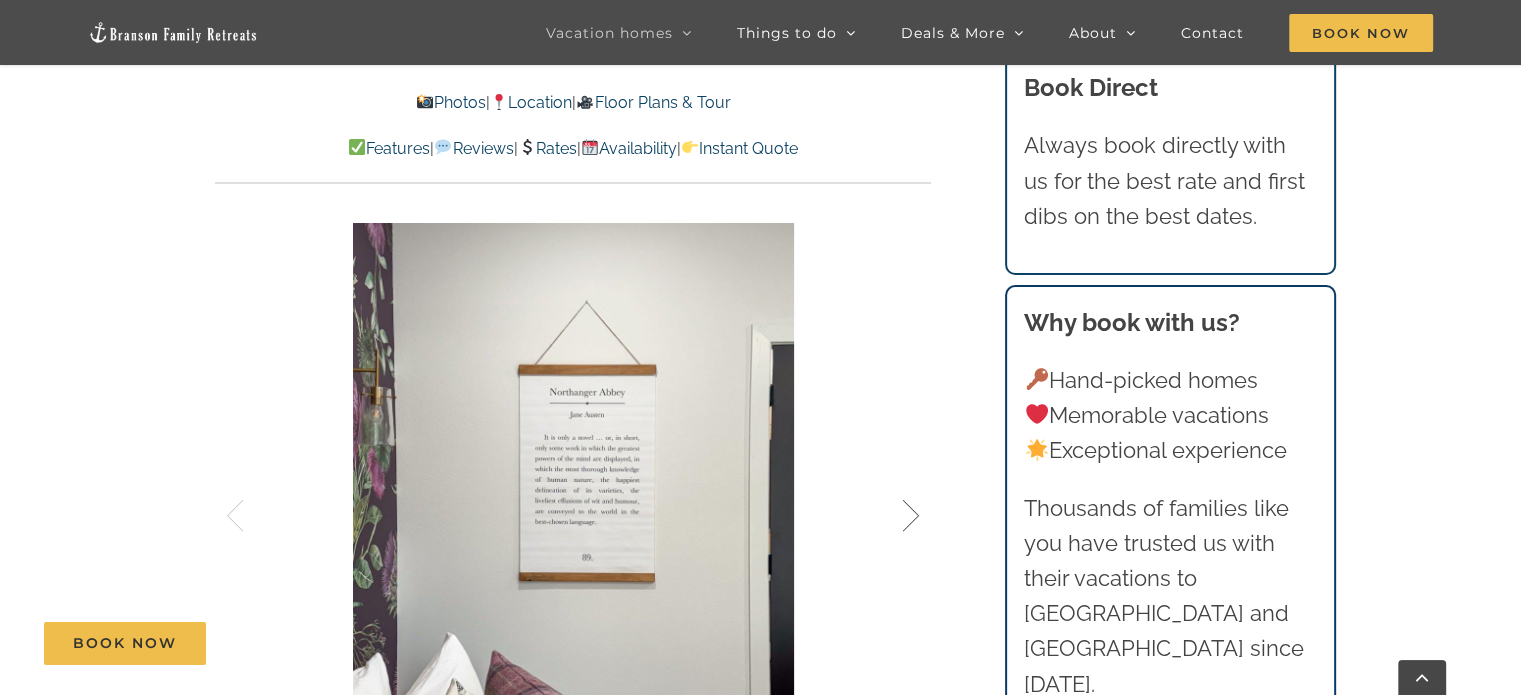 click at bounding box center [890, 516] 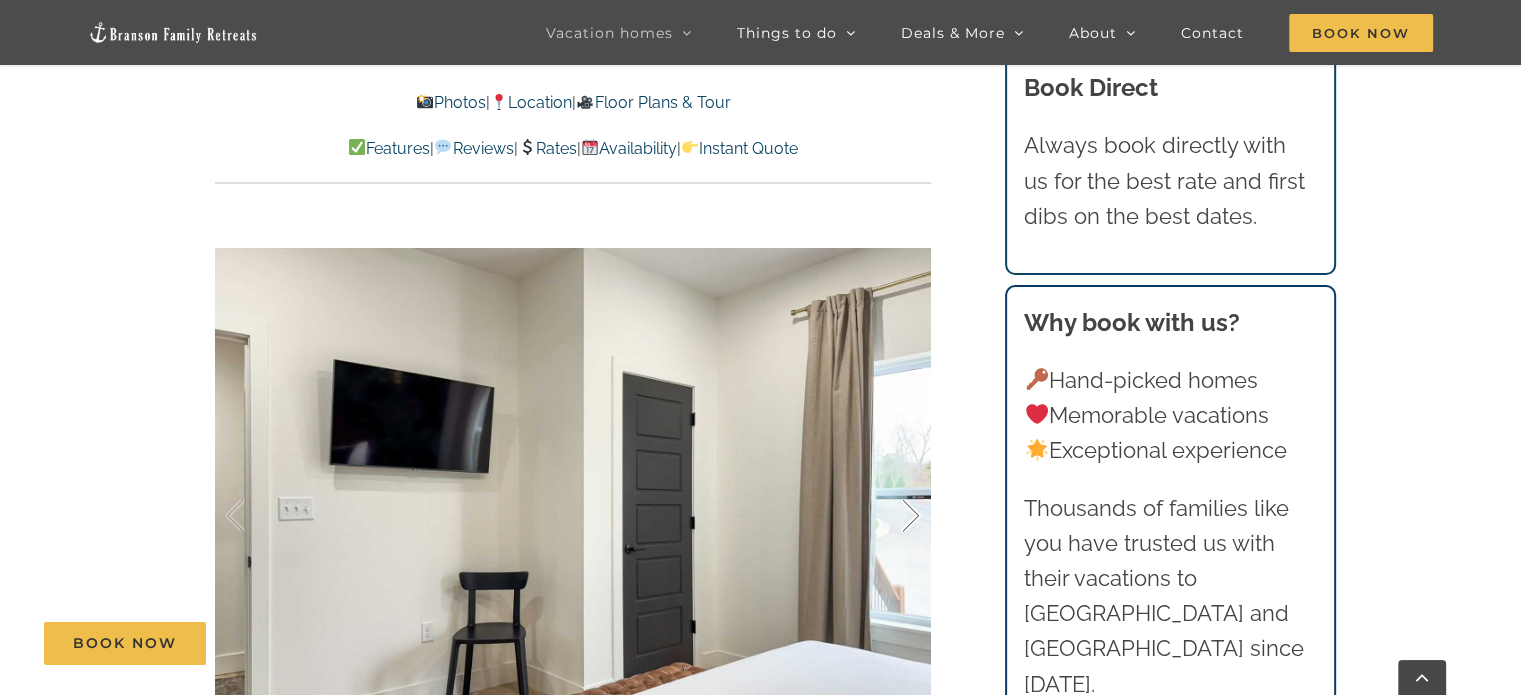 click at bounding box center (890, 516) 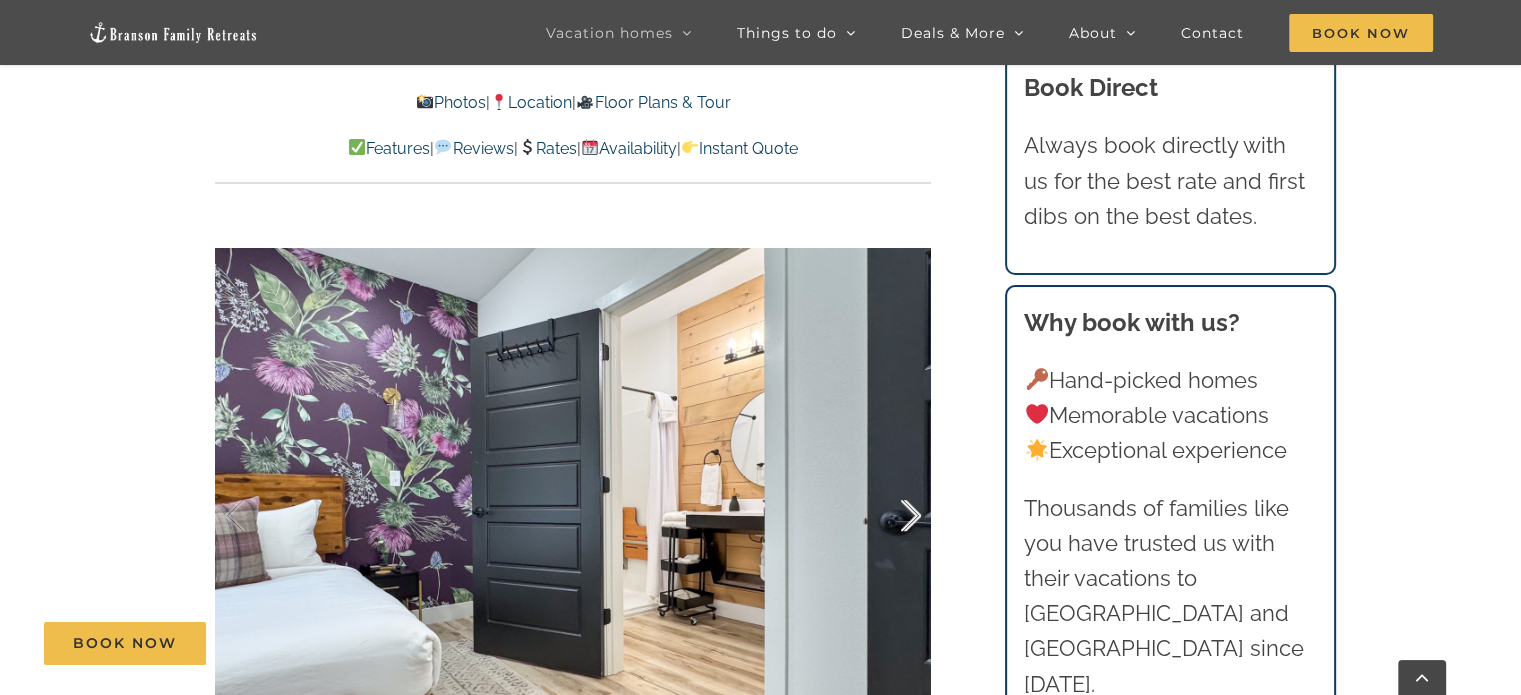 click at bounding box center (890, 516) 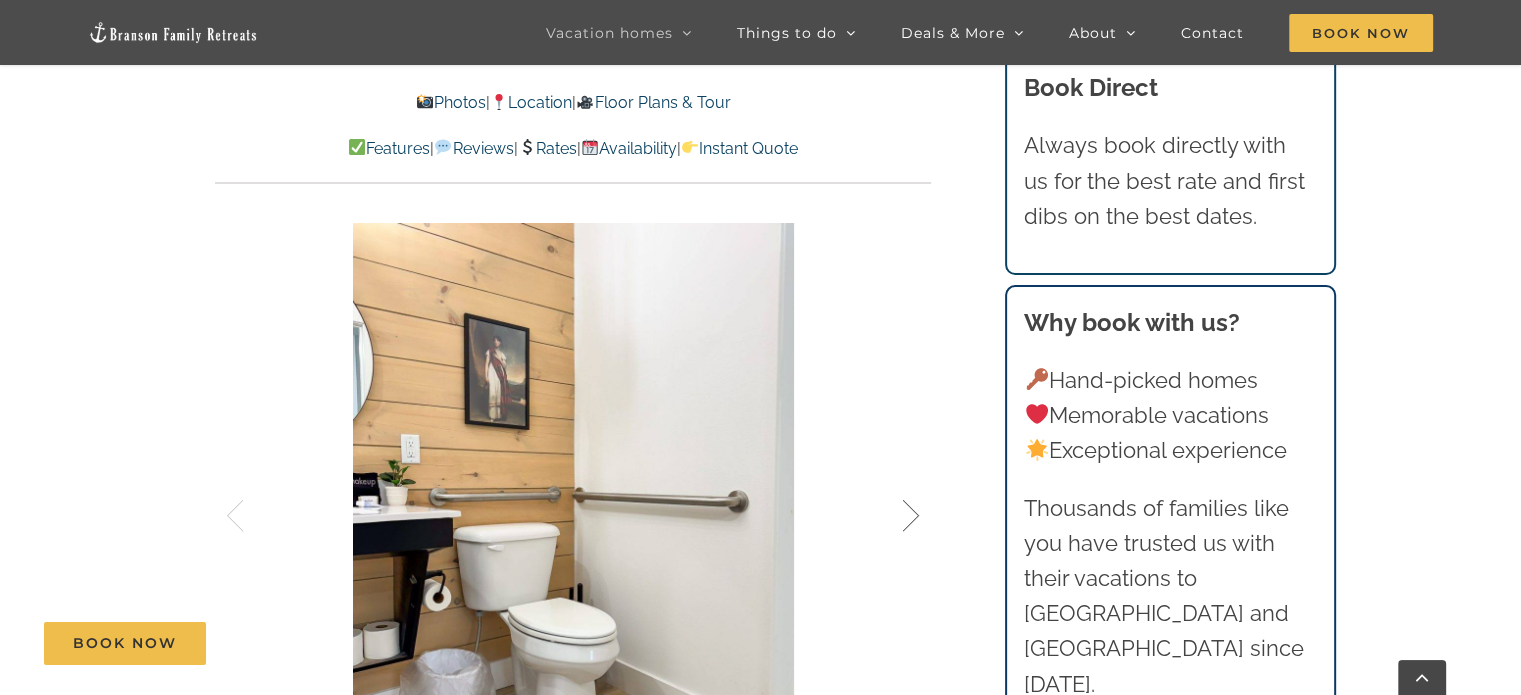 click at bounding box center [890, 516] 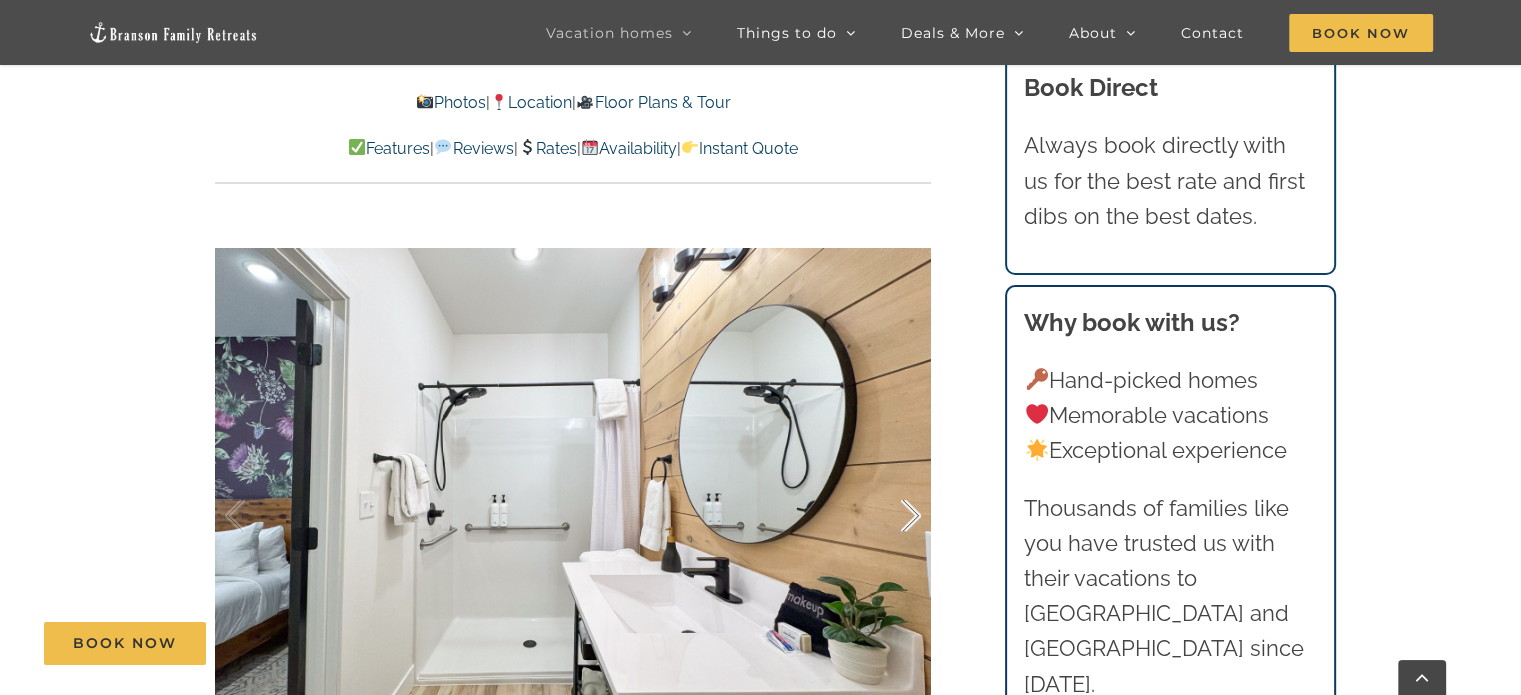 click at bounding box center [890, 516] 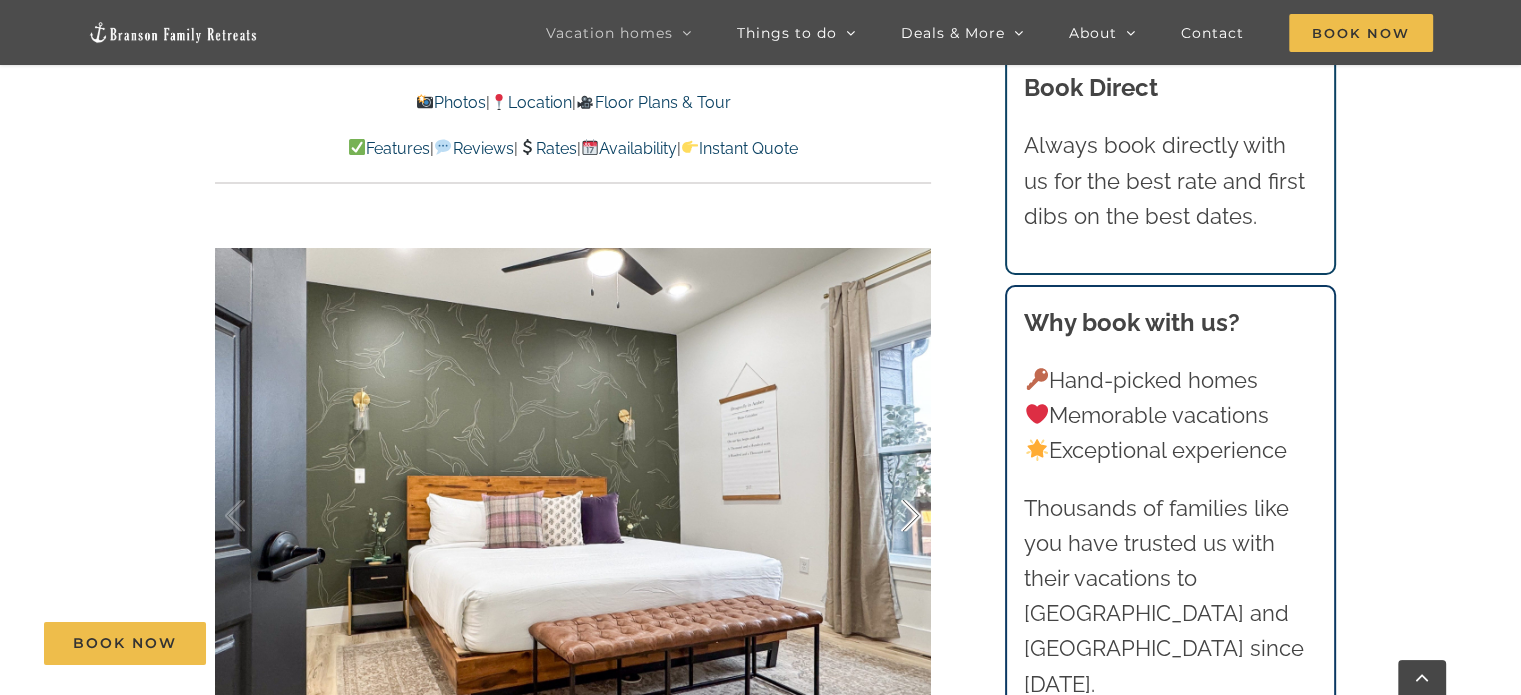 click at bounding box center [890, 516] 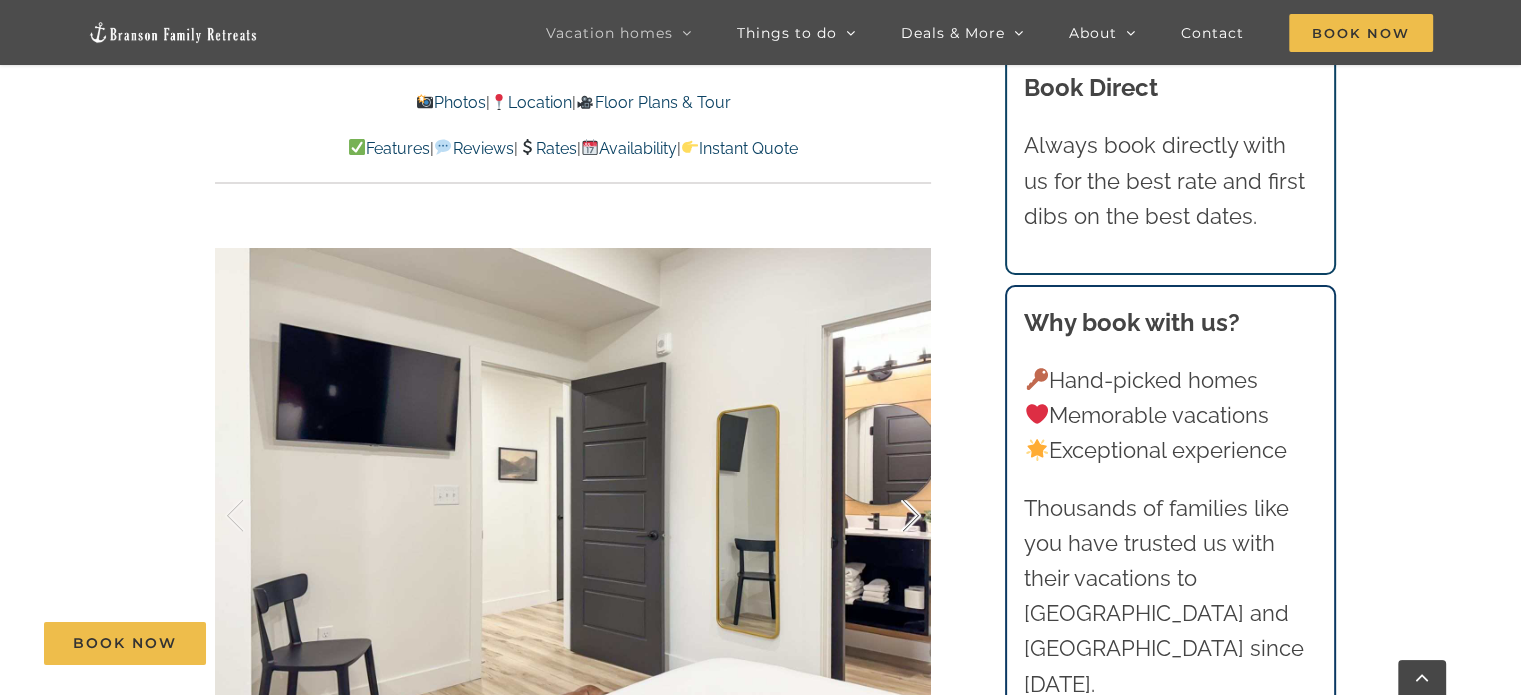 click at bounding box center [890, 516] 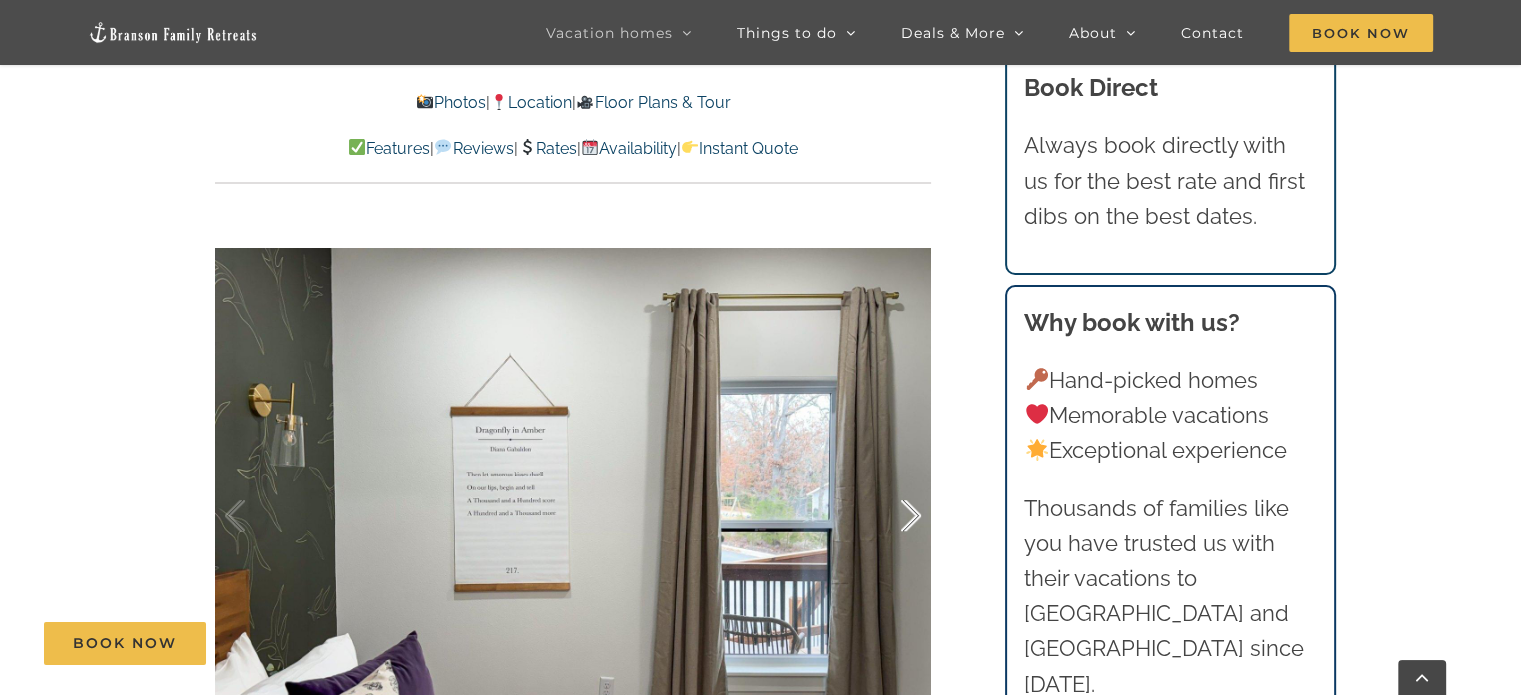 click at bounding box center (890, 516) 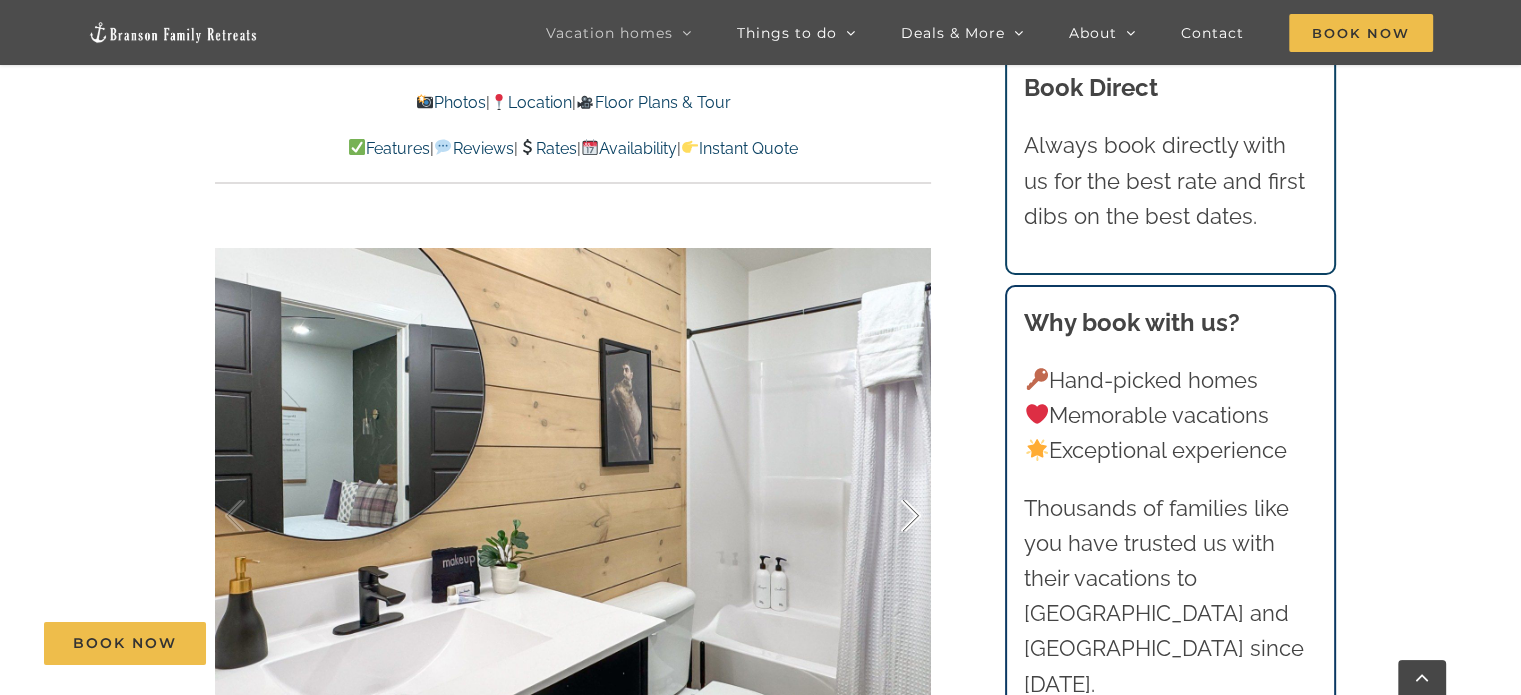 click at bounding box center [890, 516] 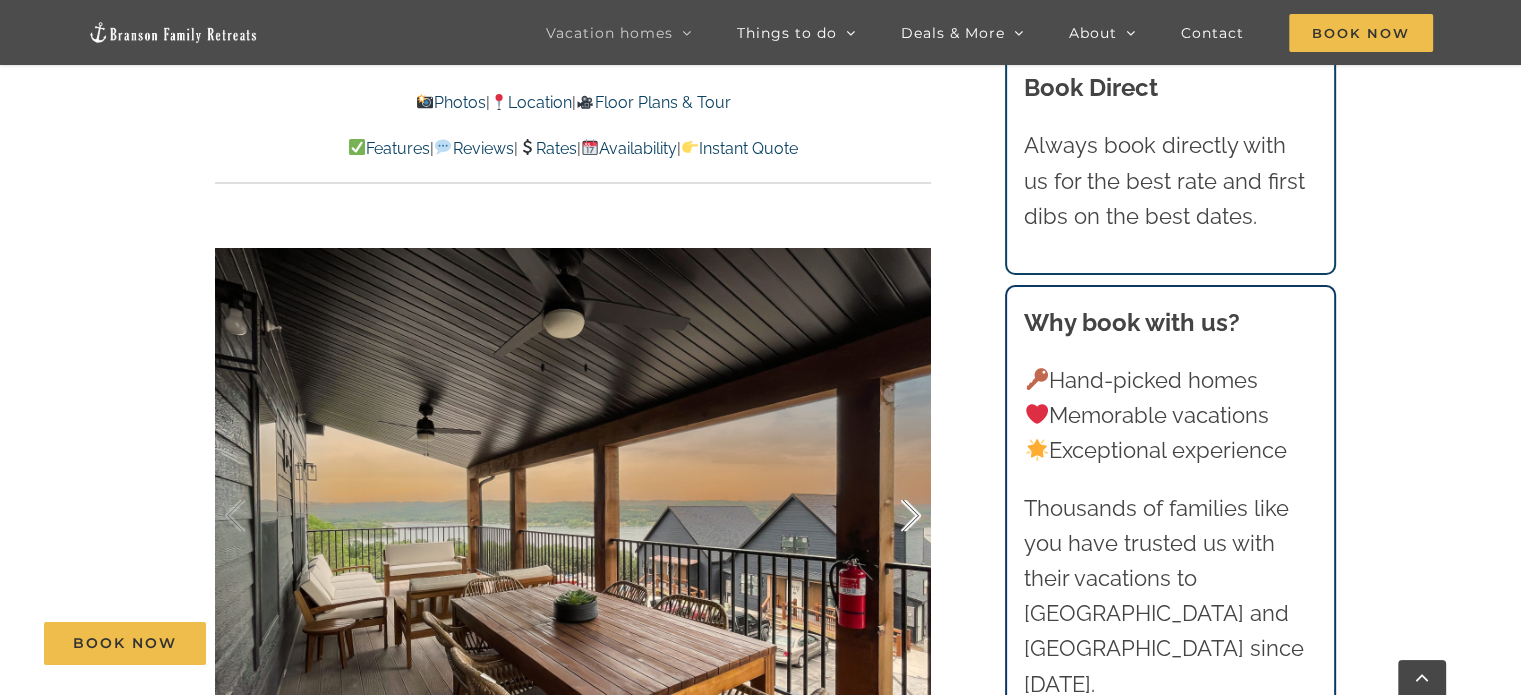 click at bounding box center (890, 516) 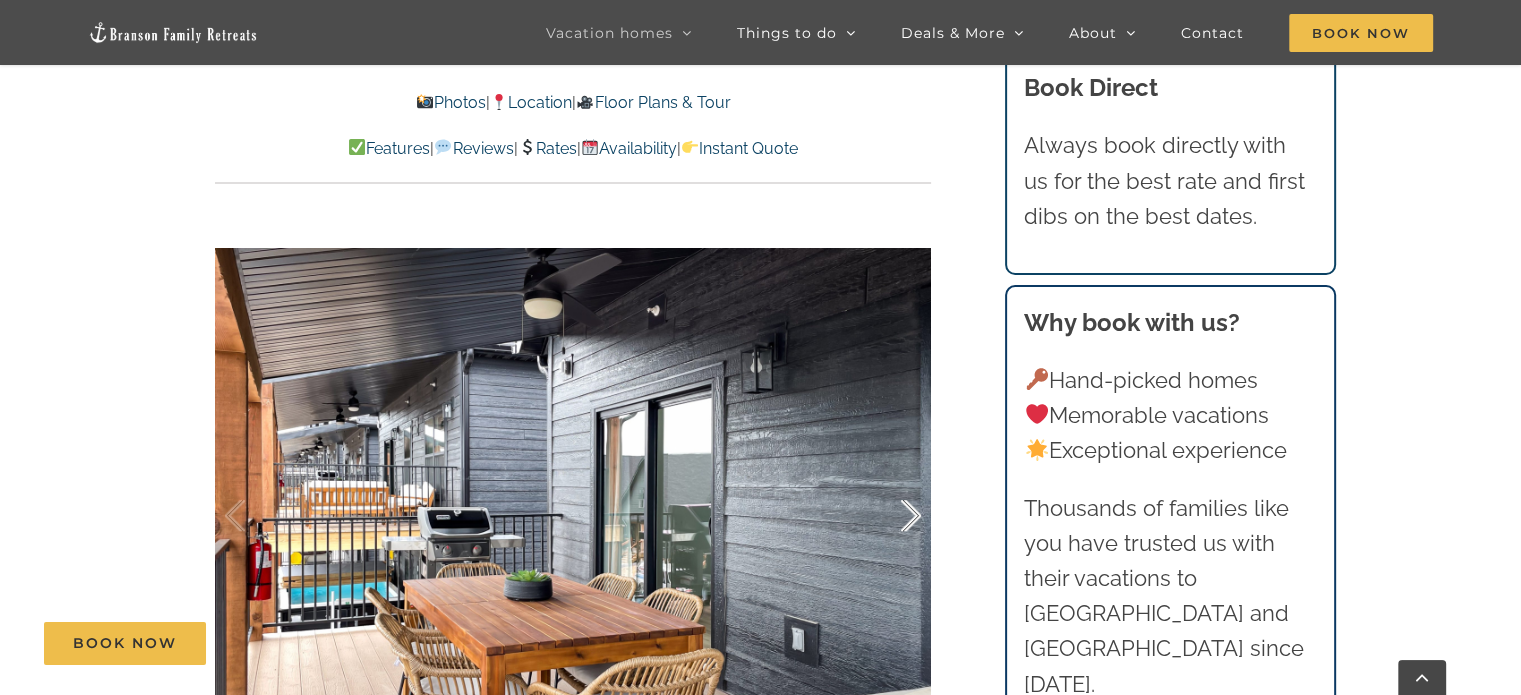 click at bounding box center [890, 516] 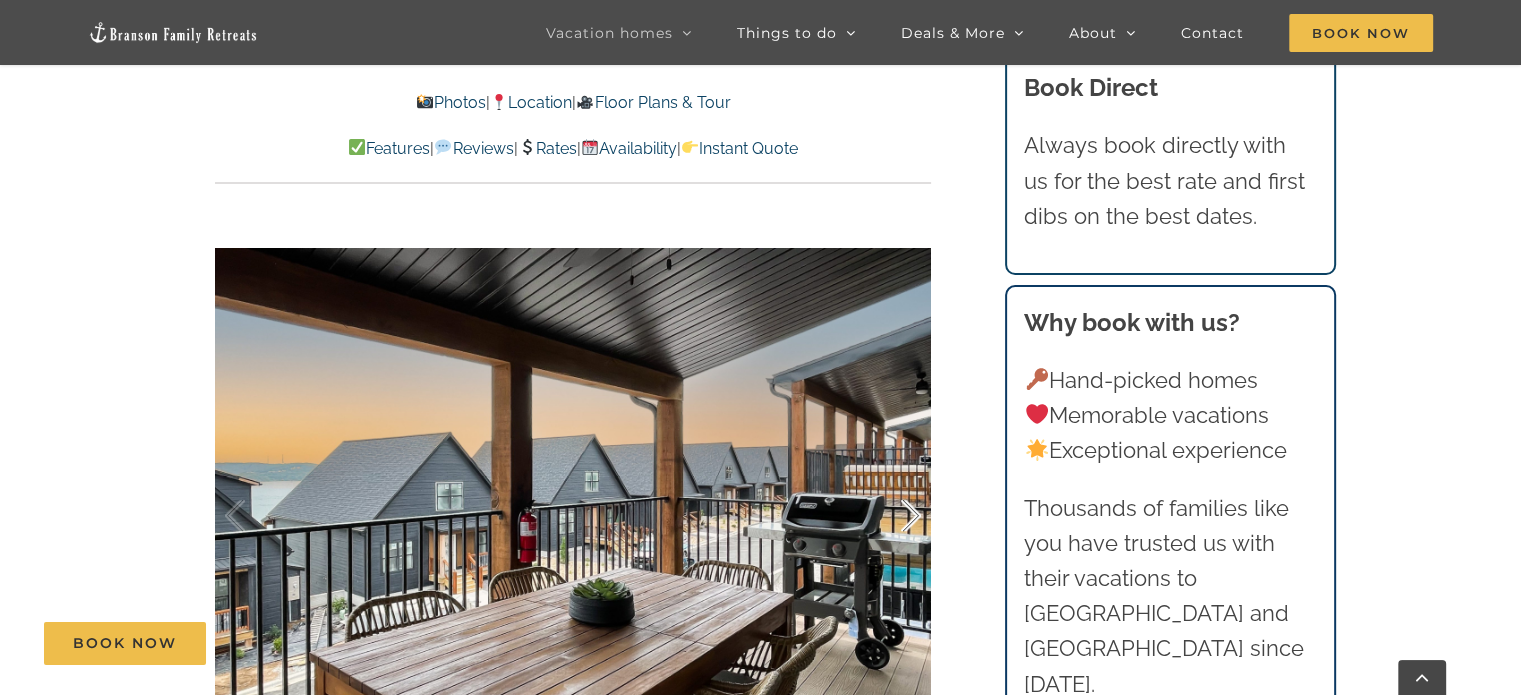 click at bounding box center (890, 516) 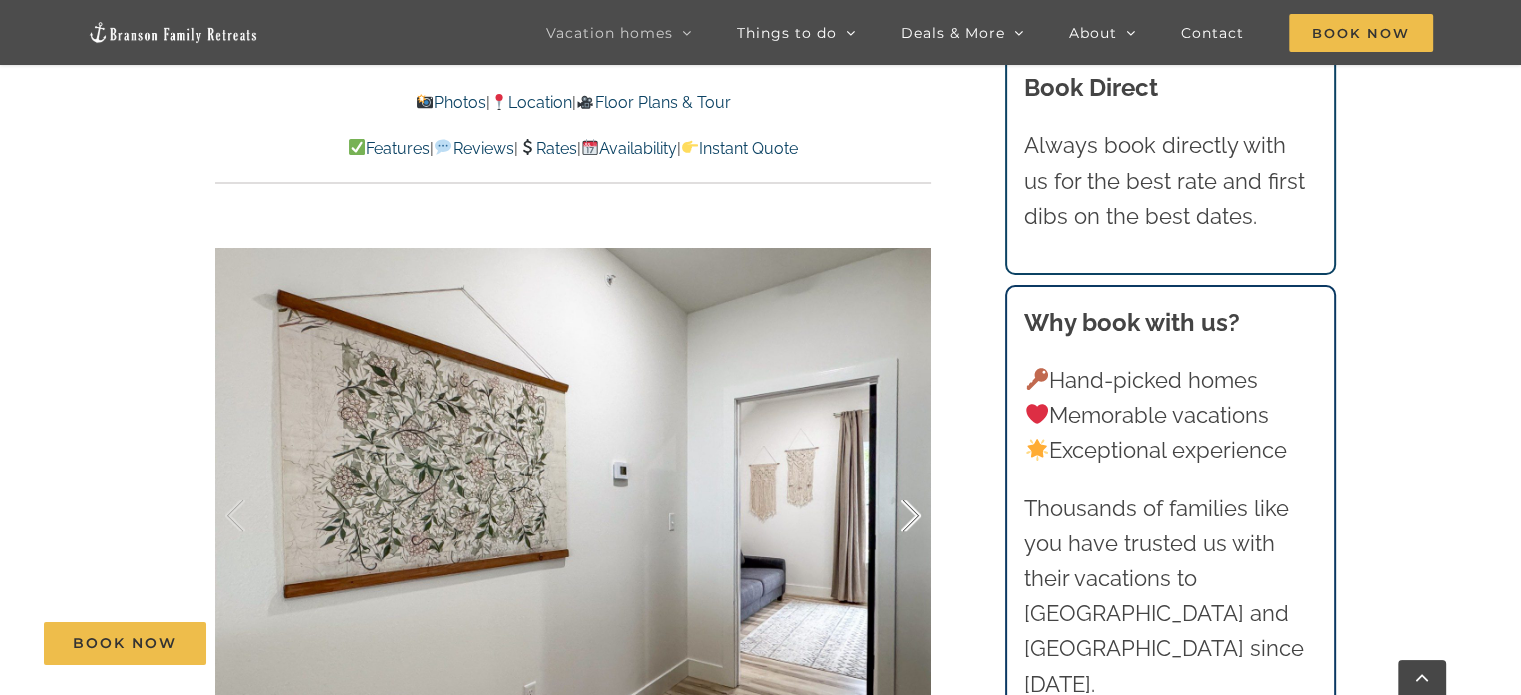 click at bounding box center (890, 516) 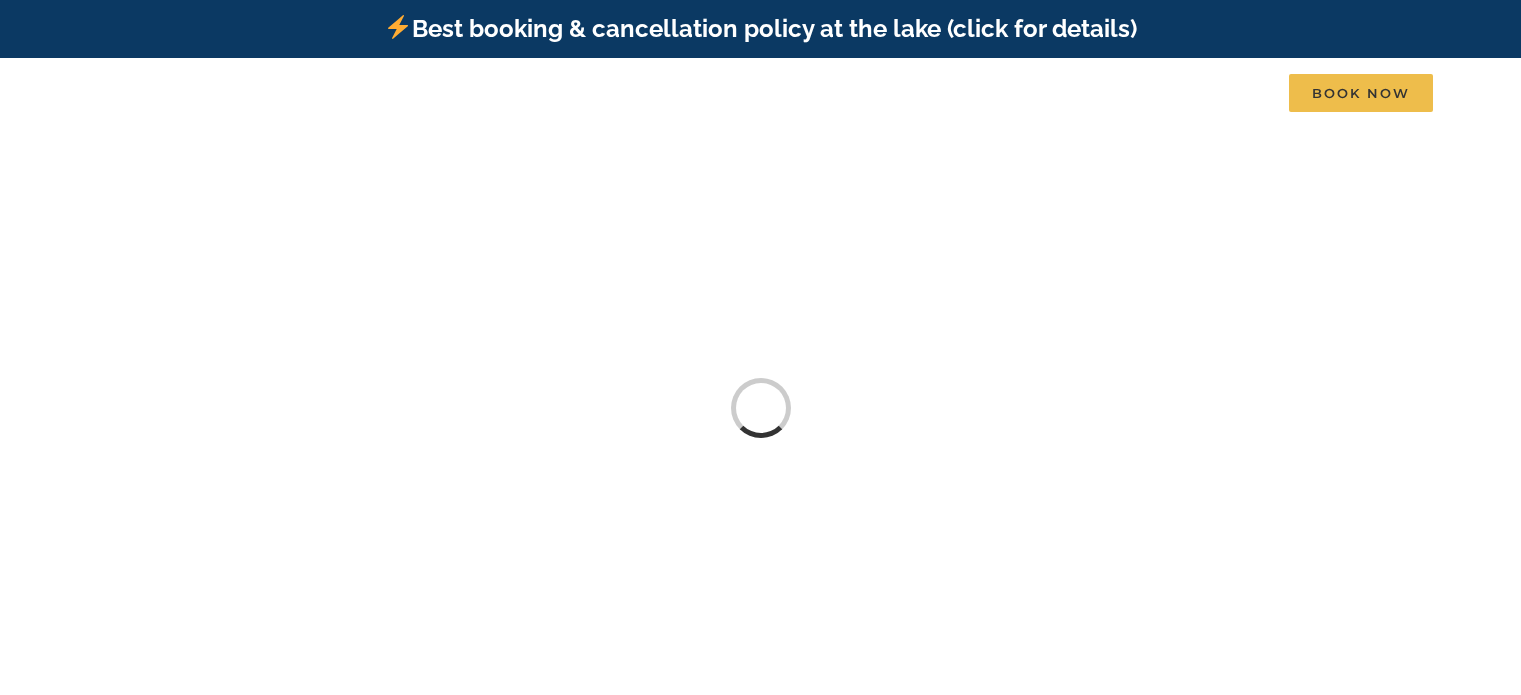 scroll, scrollTop: 0, scrollLeft: 0, axis: both 